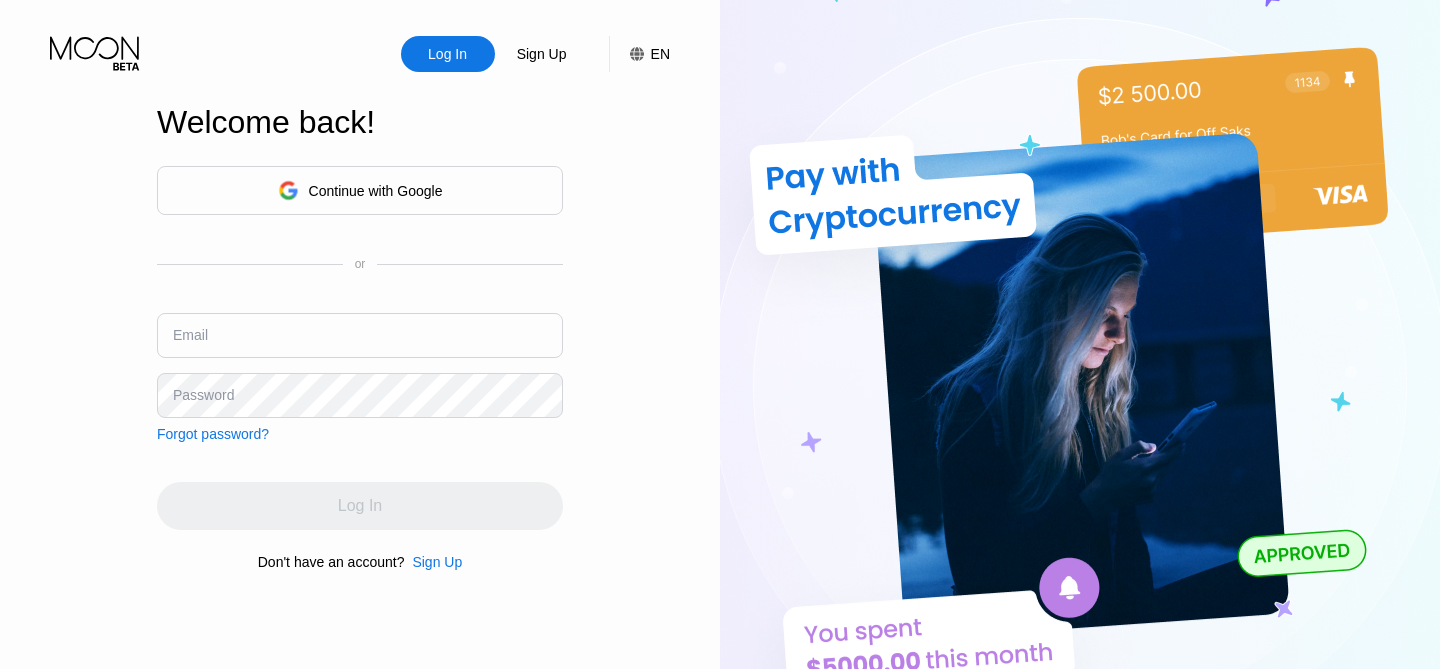 scroll, scrollTop: 0, scrollLeft: 0, axis: both 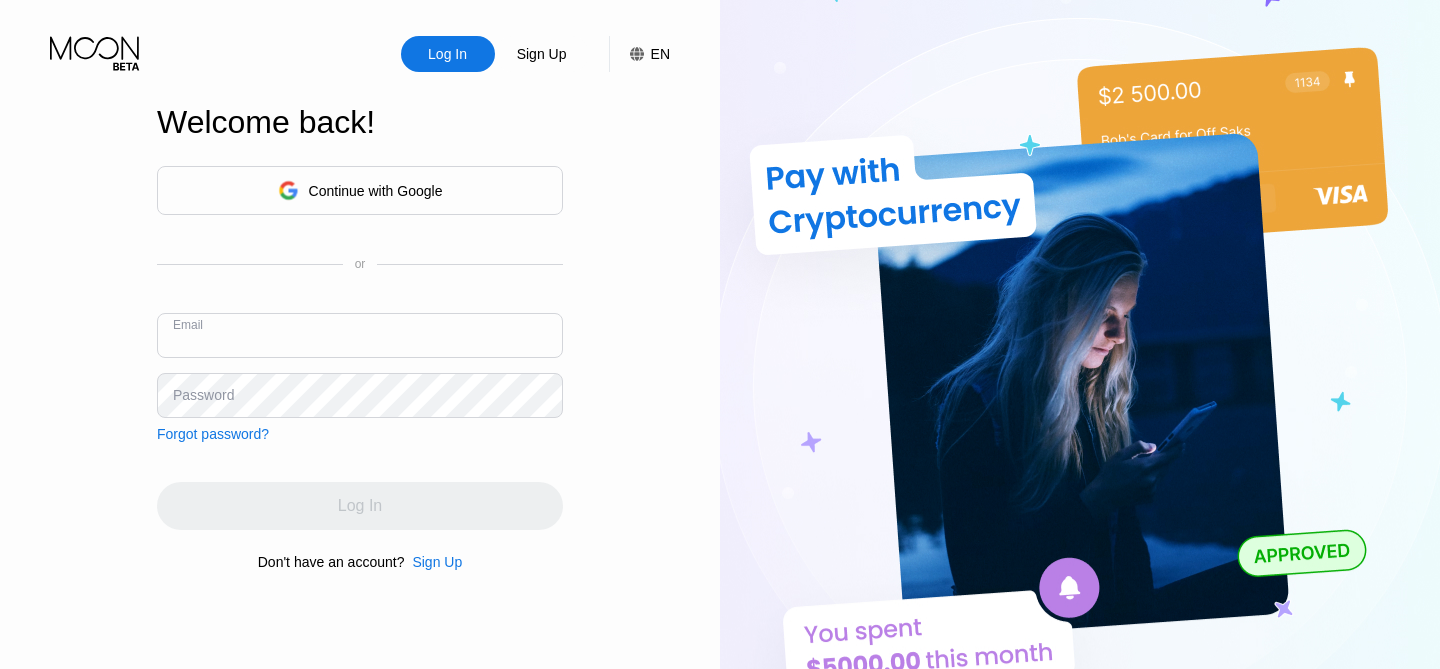 click on "Continue with Google" at bounding box center (376, 191) 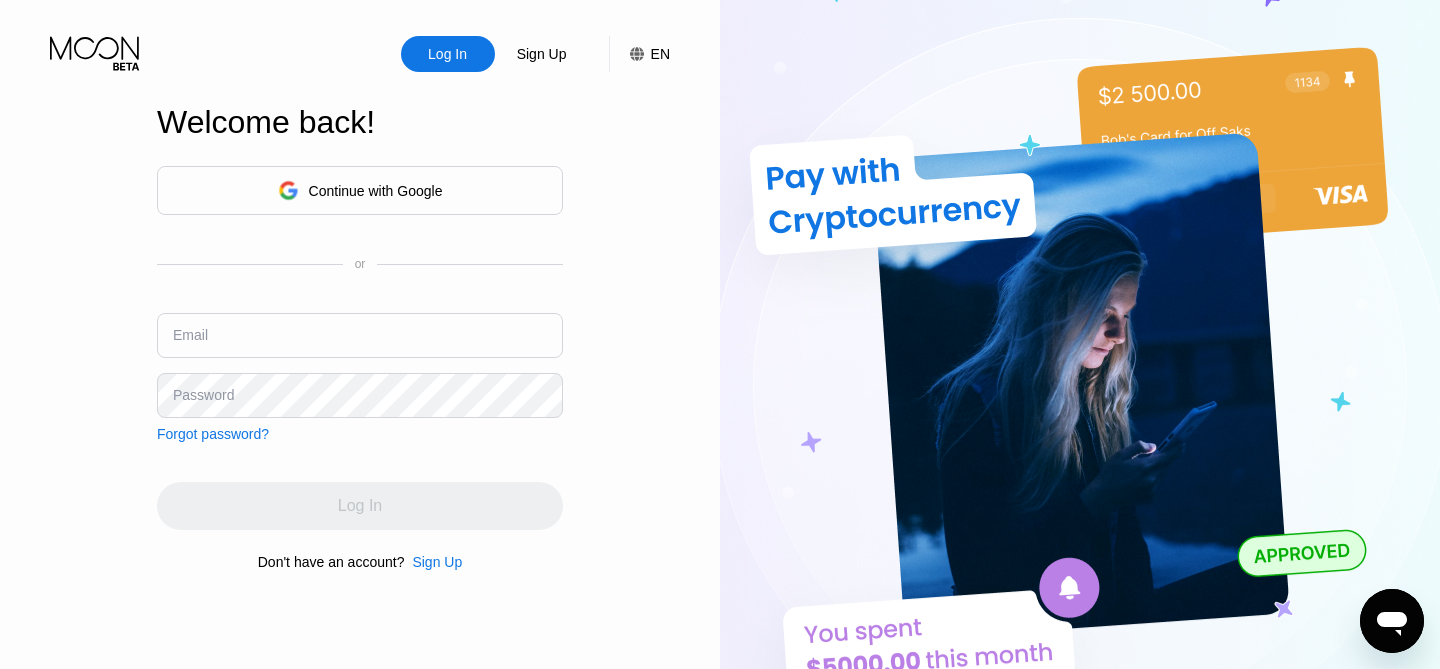 scroll, scrollTop: 0, scrollLeft: 0, axis: both 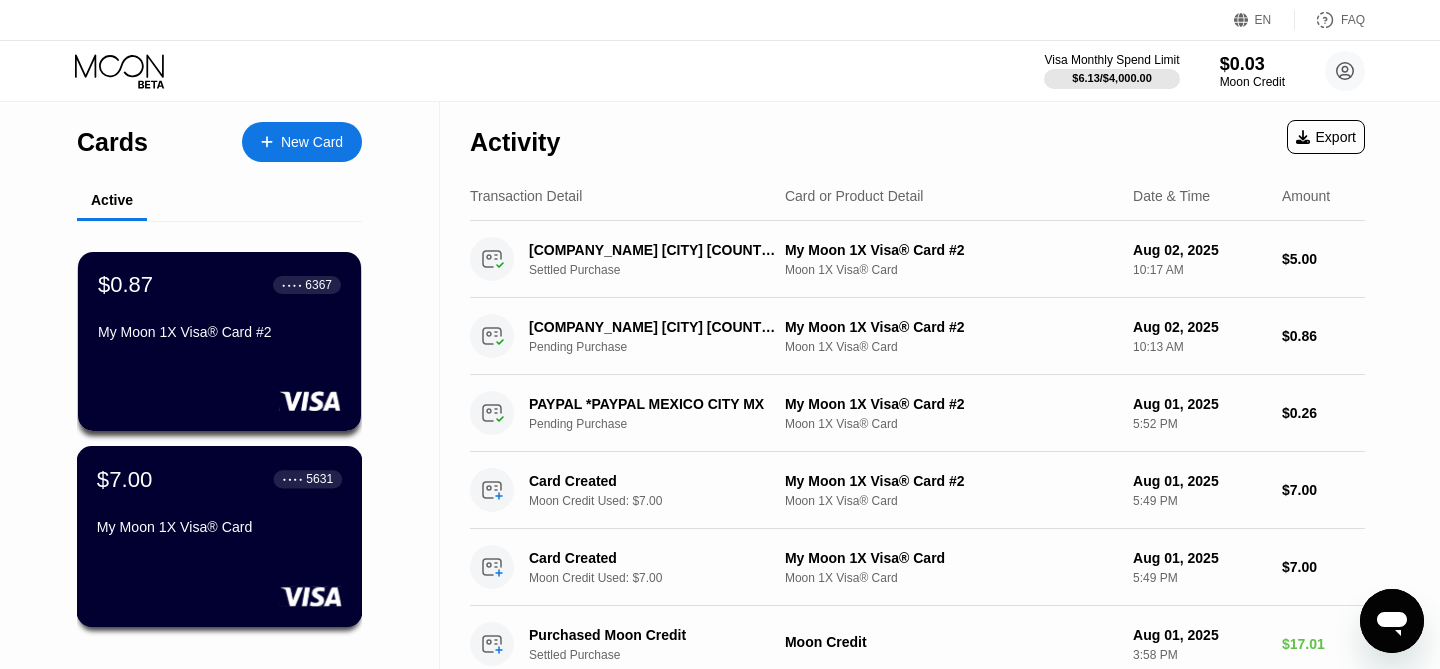 click on "$7.00 ● ● ● ● 5631 My Moon 1X Visa® Card" at bounding box center [220, 536] 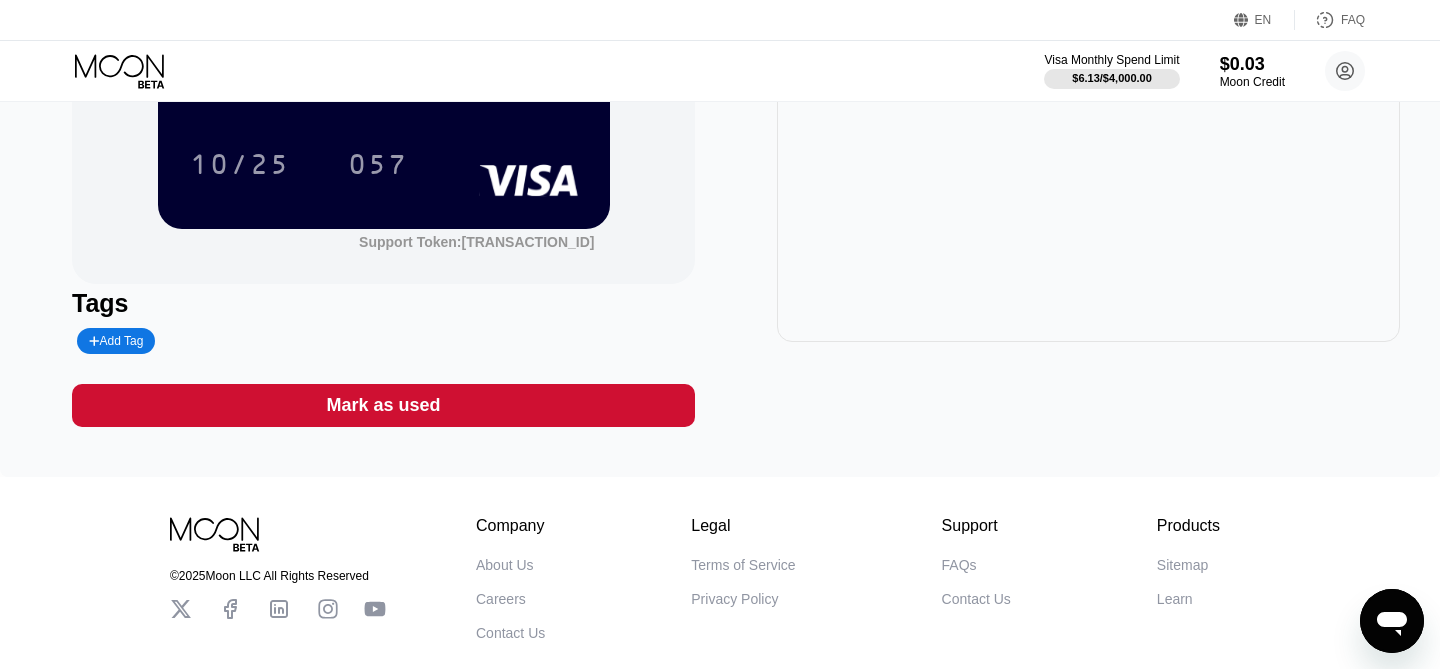 scroll, scrollTop: 0, scrollLeft: 0, axis: both 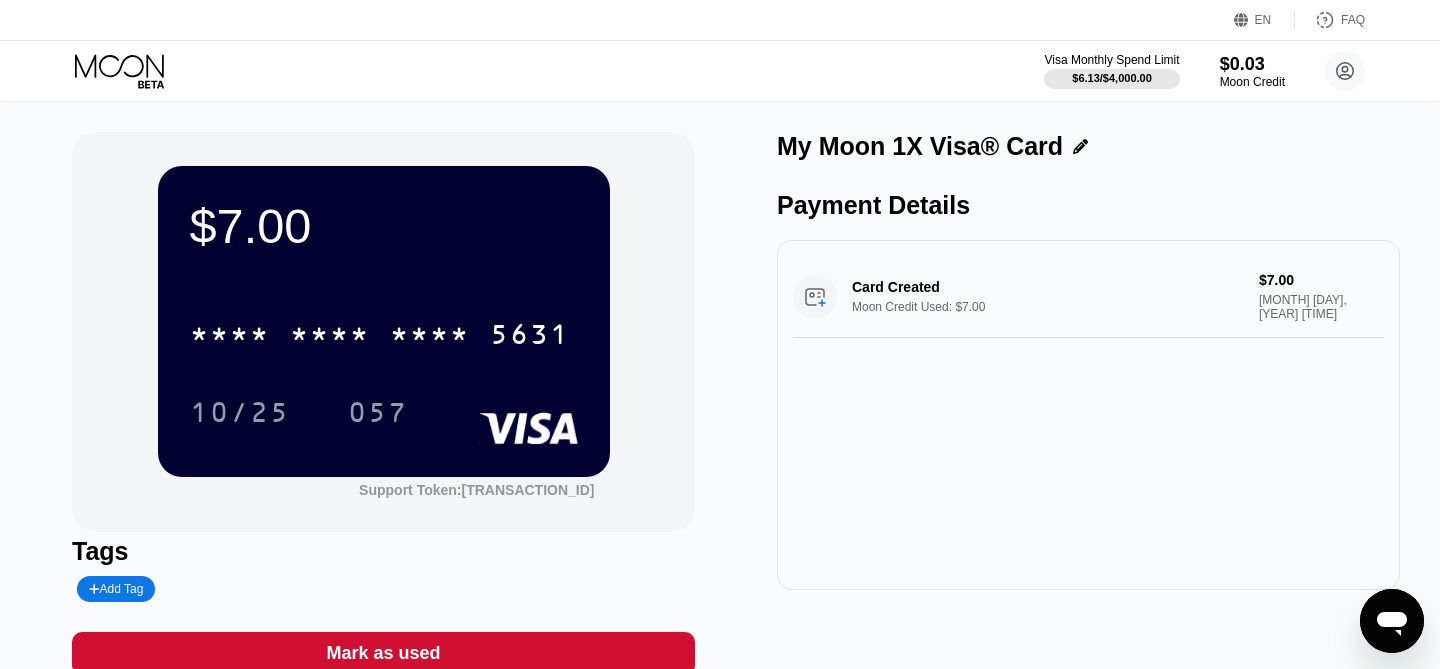 click on "My Moon 1X Visa® Card" at bounding box center (1088, 146) 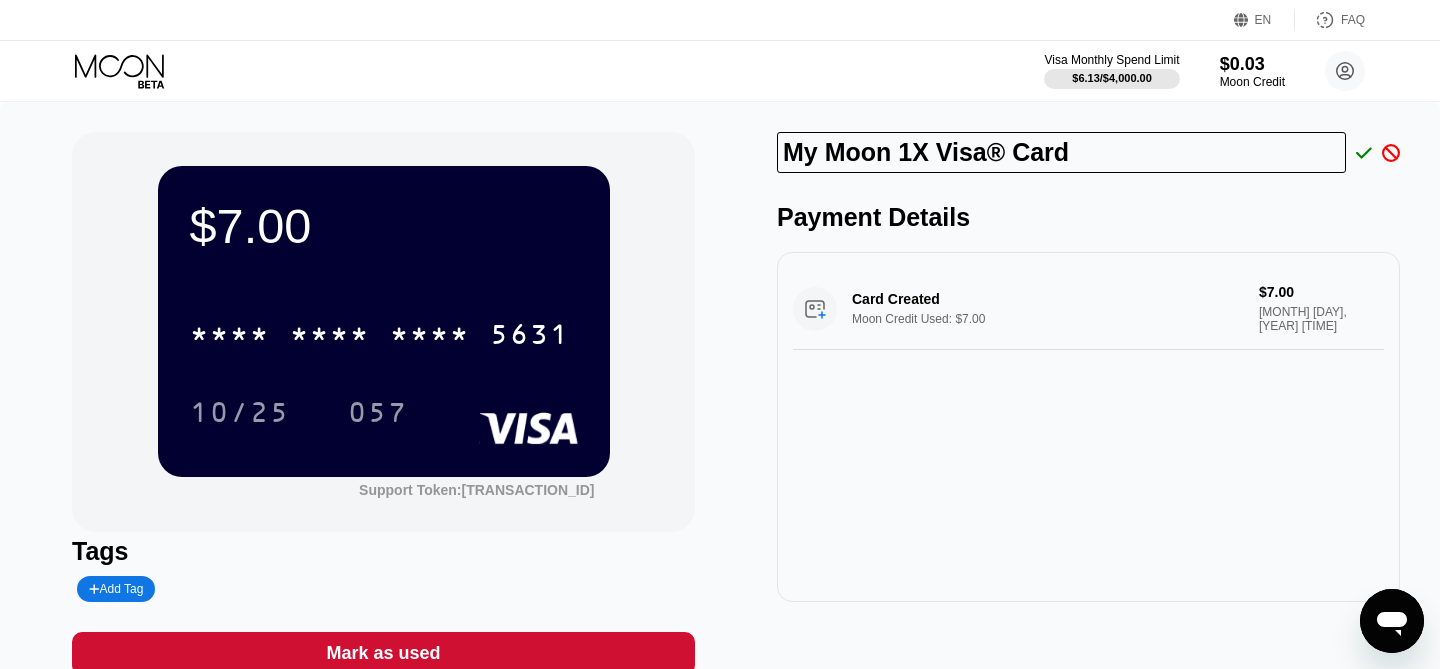 click on "Moon Credit" at bounding box center [1252, 82] 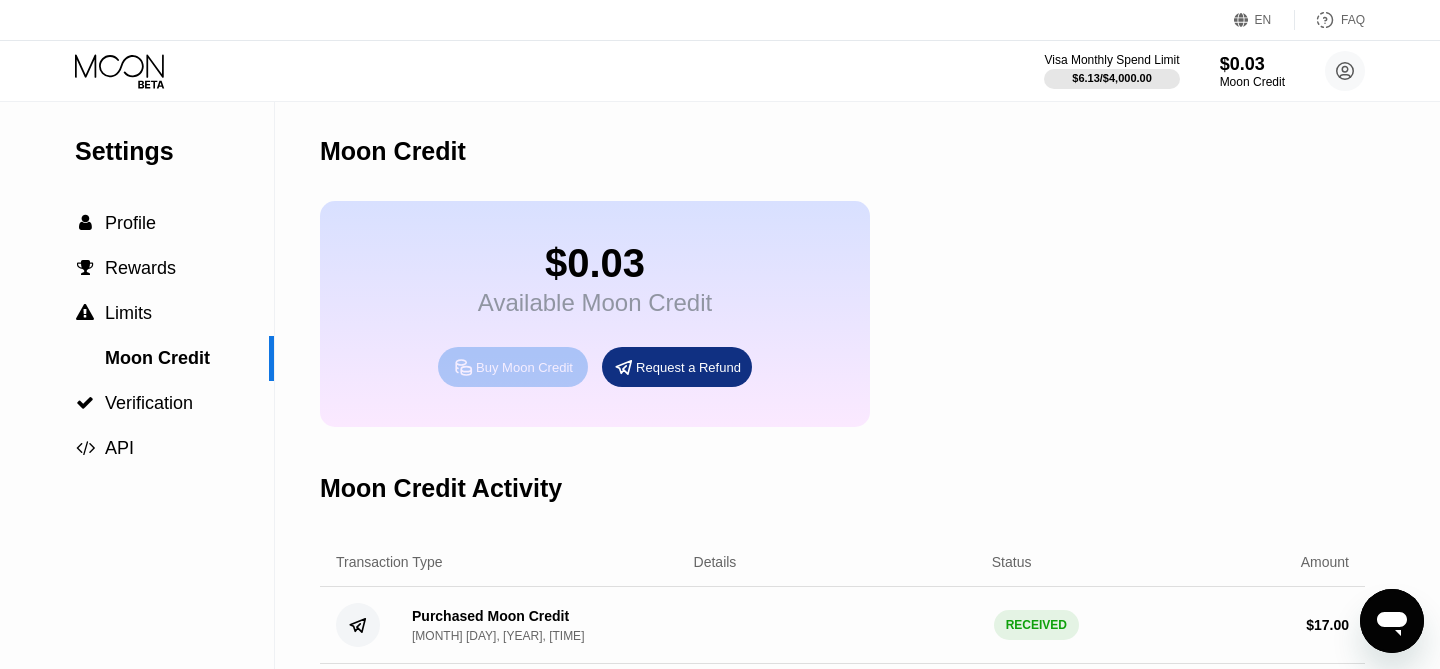 click on "Buy Moon Credit" at bounding box center [524, 367] 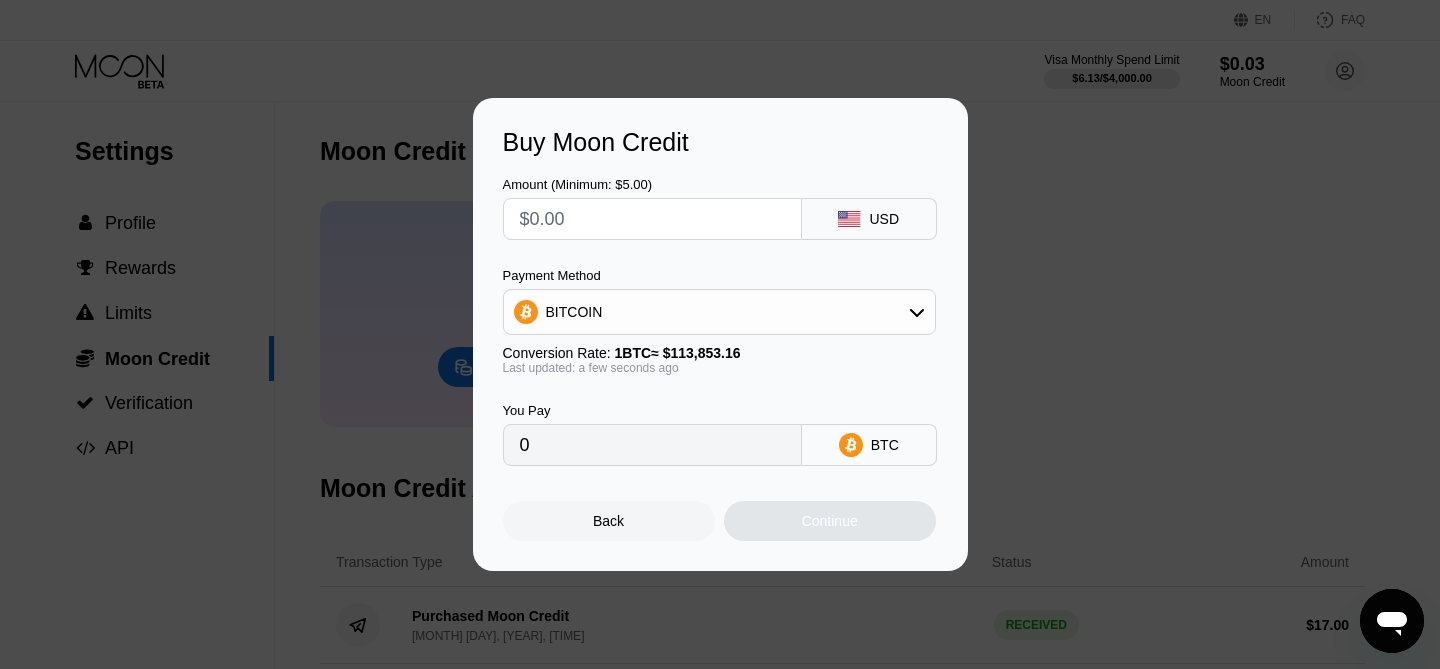 click at bounding box center [652, 219] 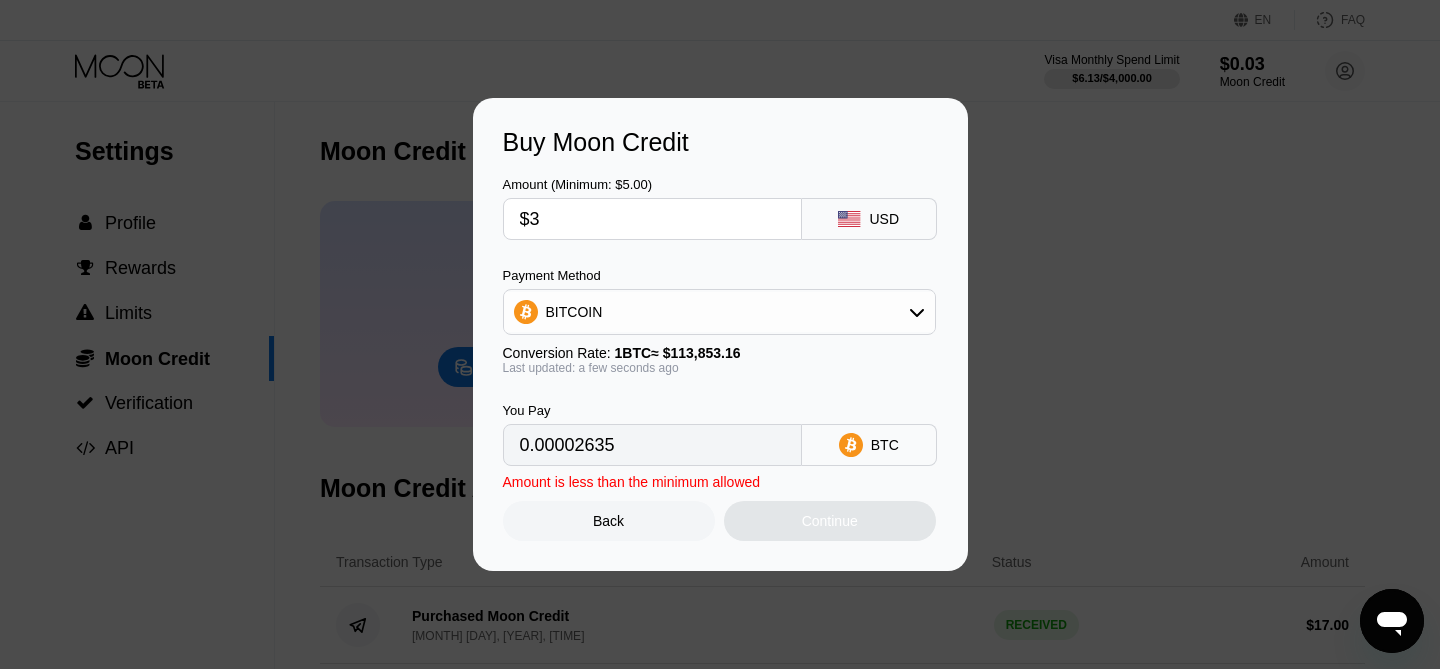 type on "0.00002635" 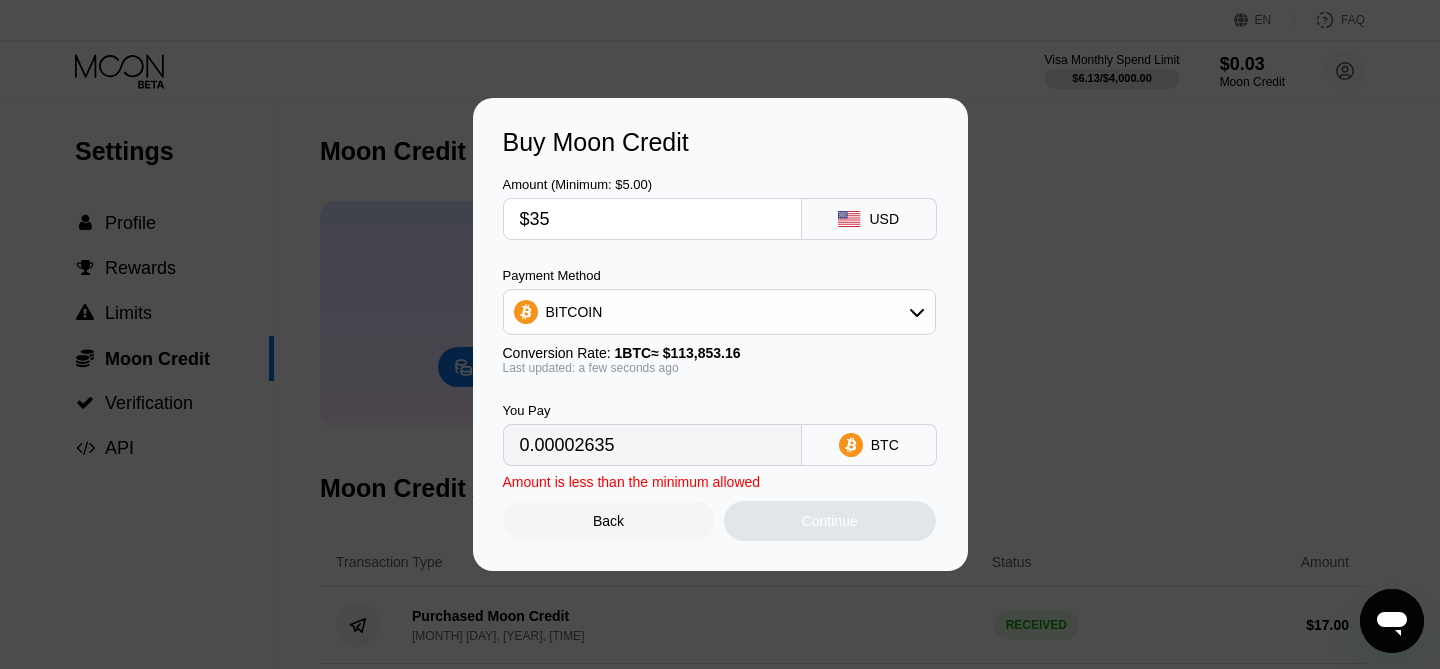 type on "0.00030742" 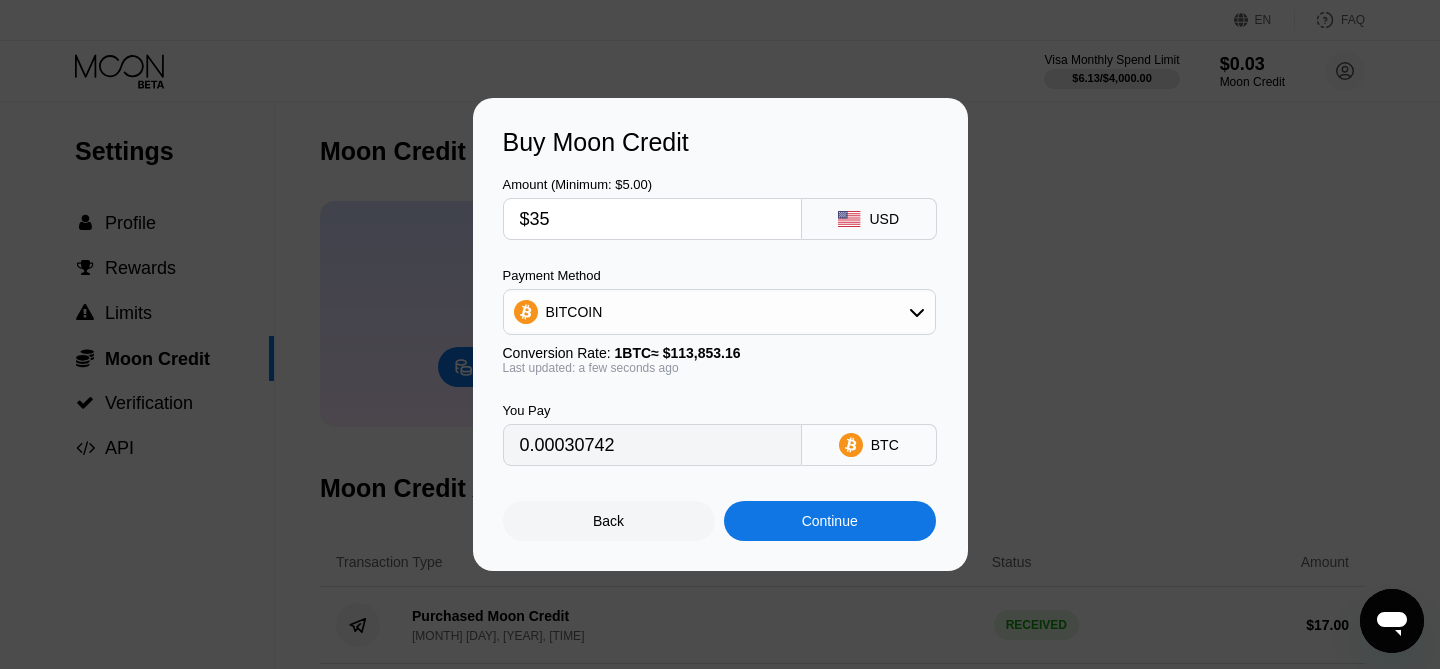 type on "$35" 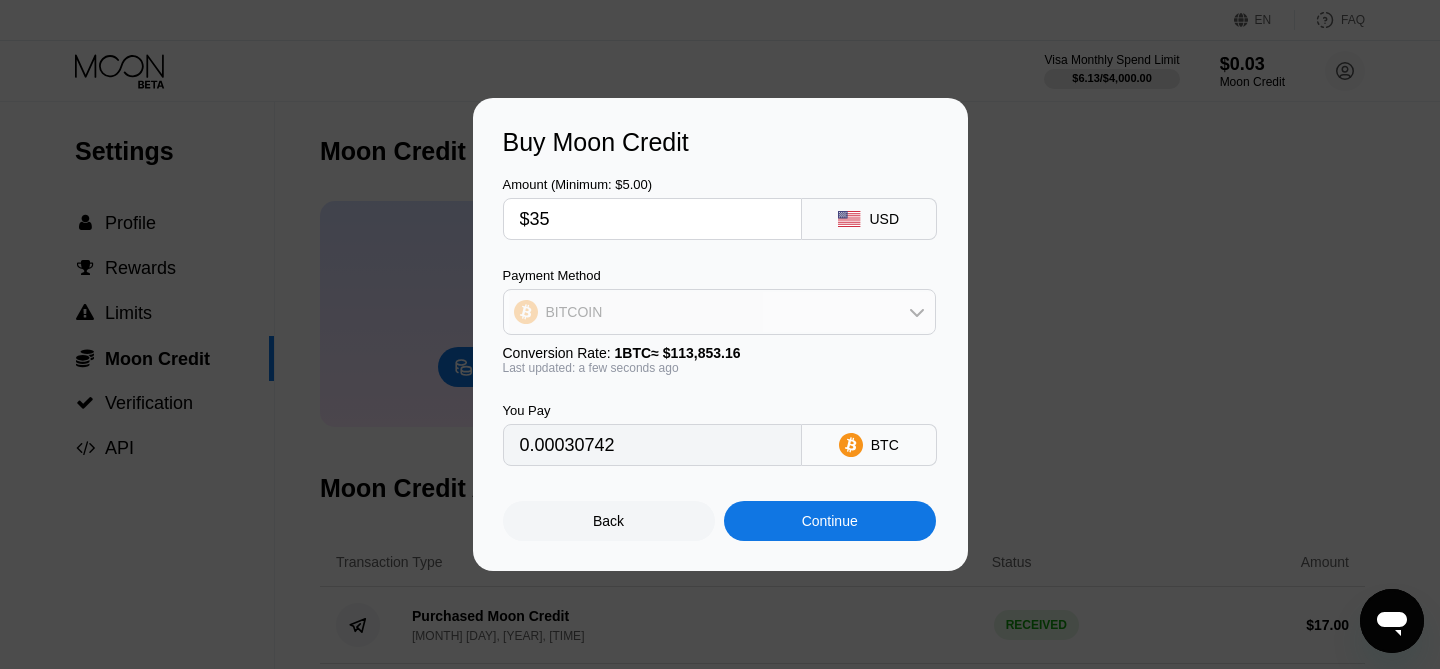 click on "BITCOIN" at bounding box center (719, 312) 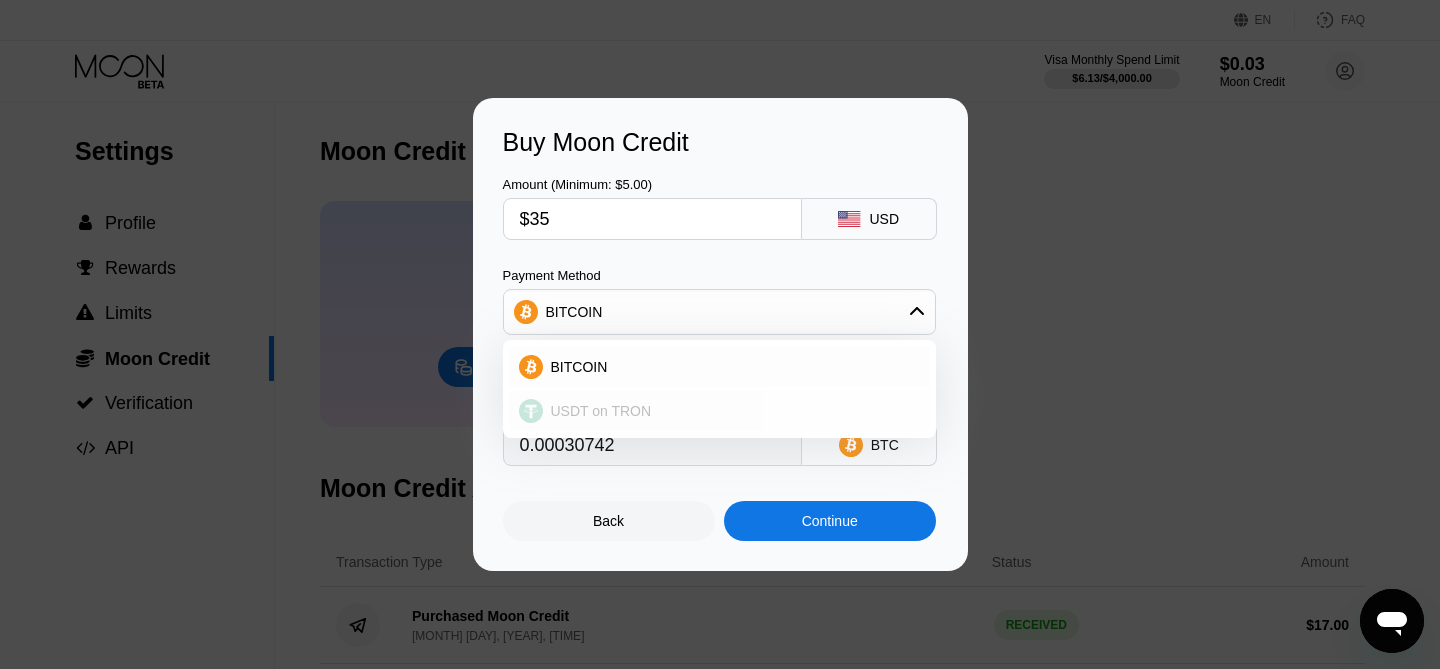 click on "USDT on TRON" at bounding box center (601, 411) 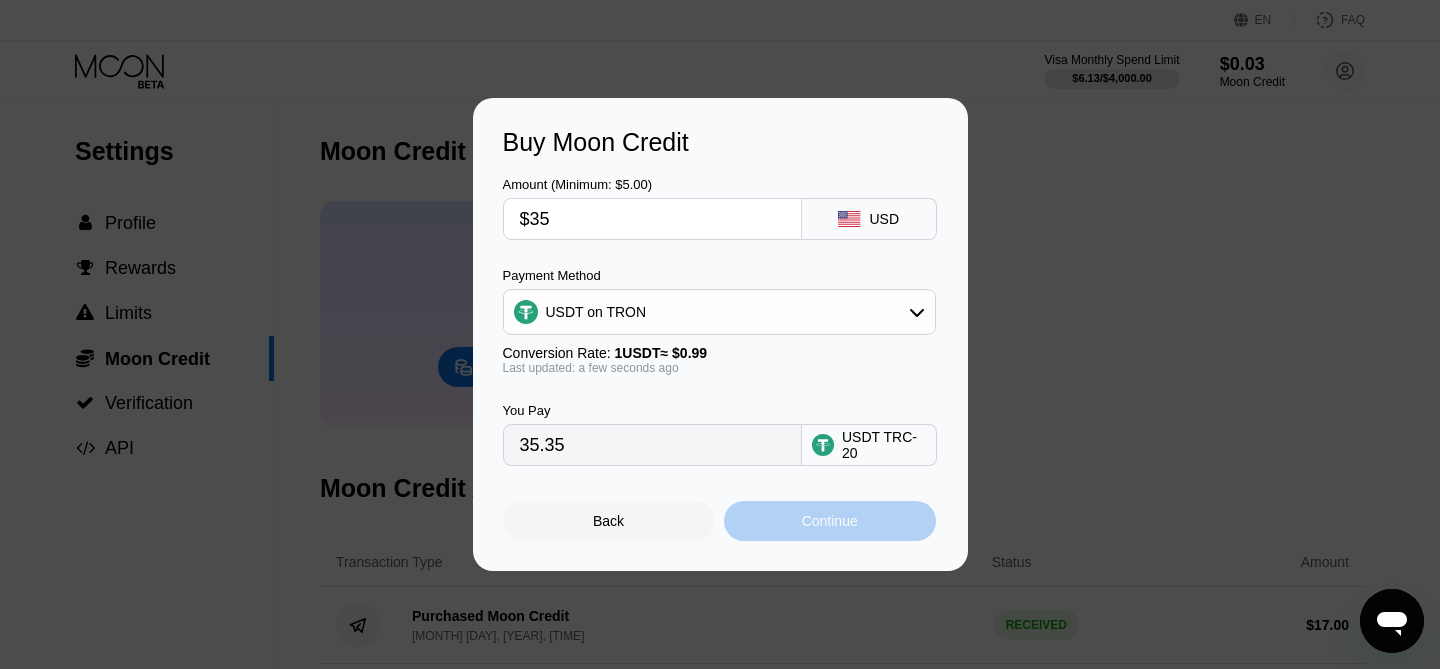 click on "Continue" at bounding box center (830, 521) 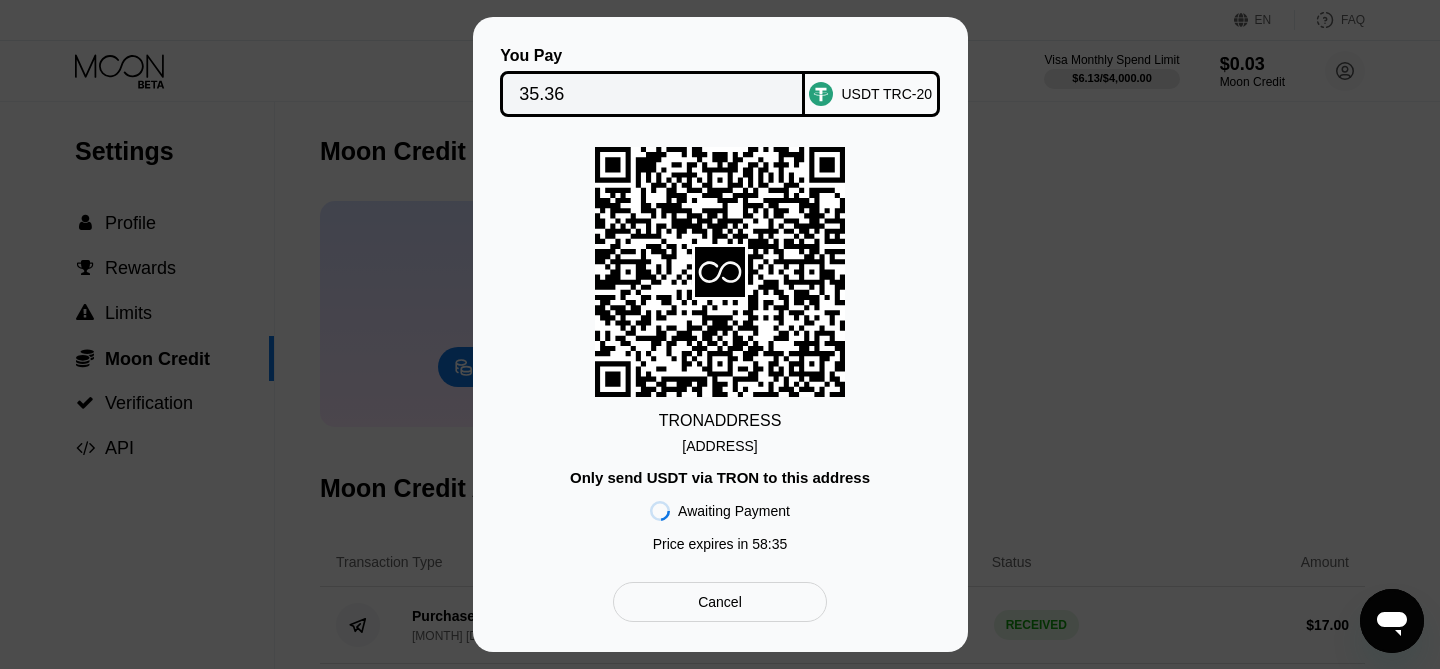 click on "TRON  ADDRESS TKezsL9KHyt8Eyu...2ryV2EqFAMbaYMD Only send USDT via TRON to this address Awaiting Payment Price expires in   58 : 35" at bounding box center [720, 354] 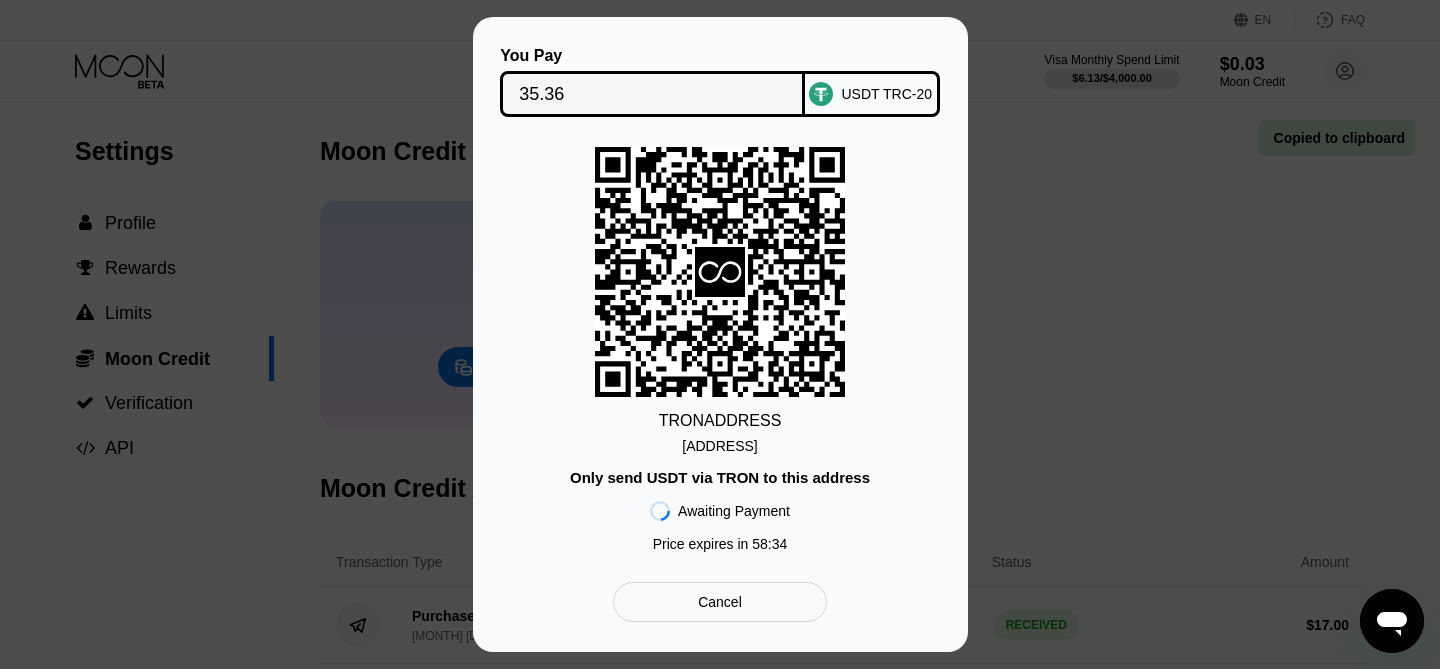 click on "TKezsL9KHyt8Eyu...2ryV2EqFAMbaYMD" at bounding box center [719, 446] 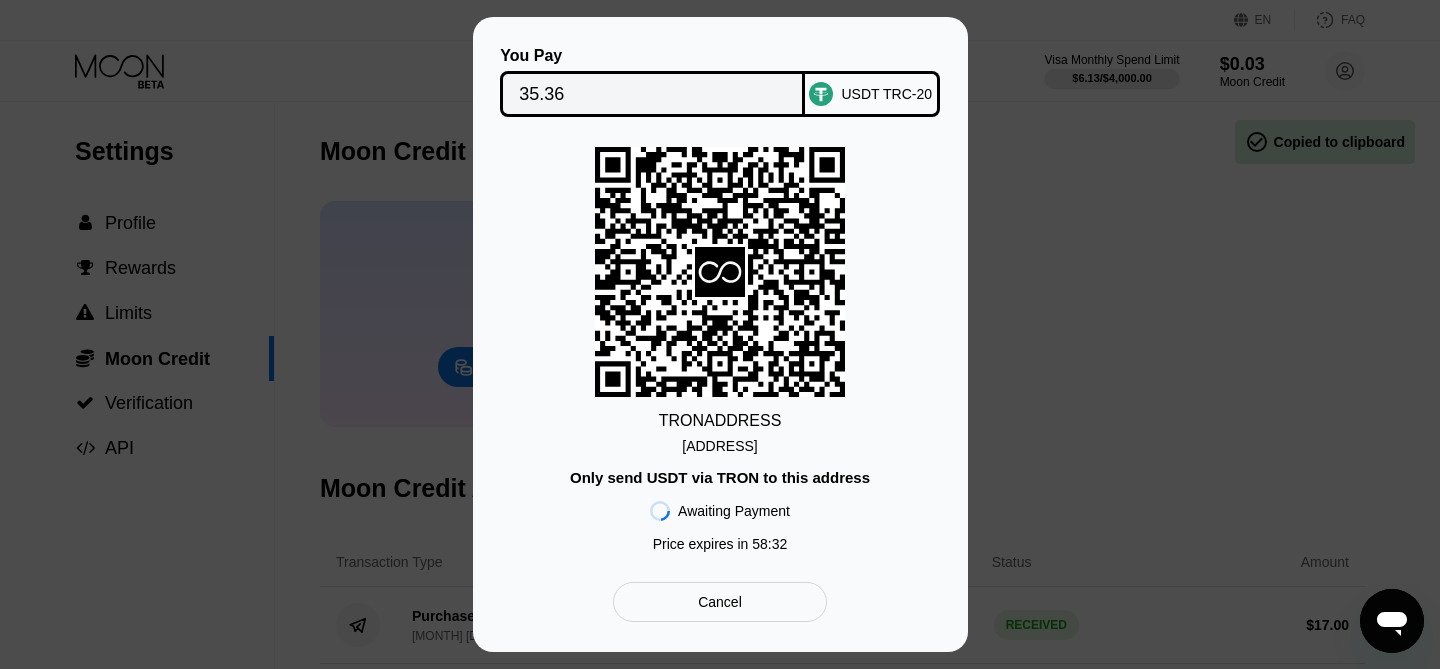 click on "TKezsL9KHyt8Eyu...2ryV2EqFAMbaYMD" at bounding box center (719, 446) 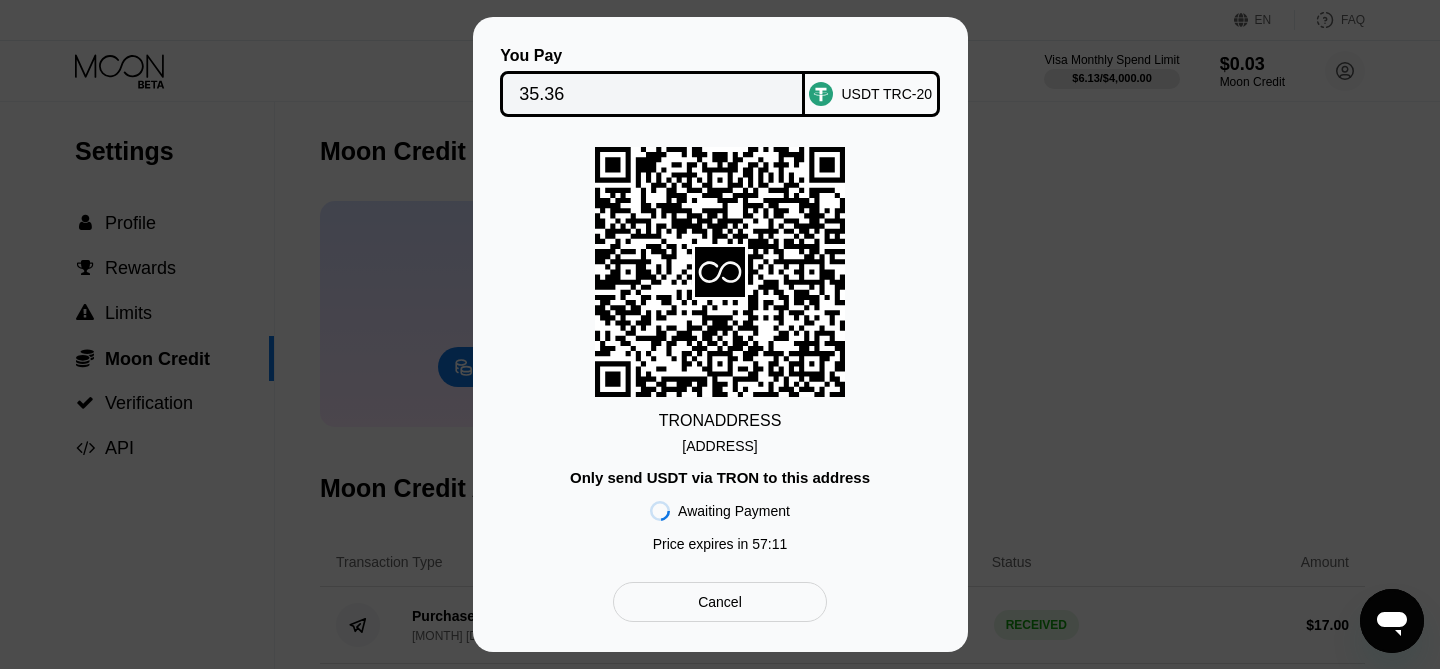click on "Cancel" at bounding box center [719, 602] 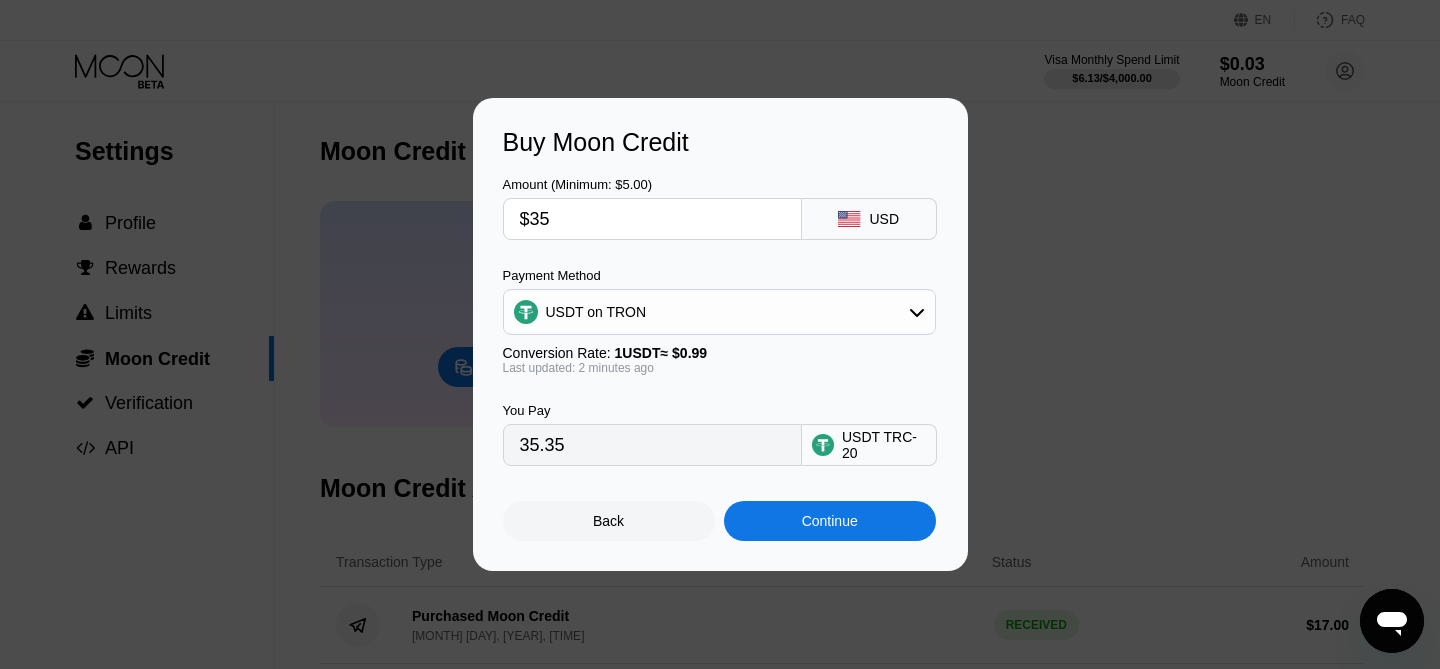 click on "Back" at bounding box center (609, 521) 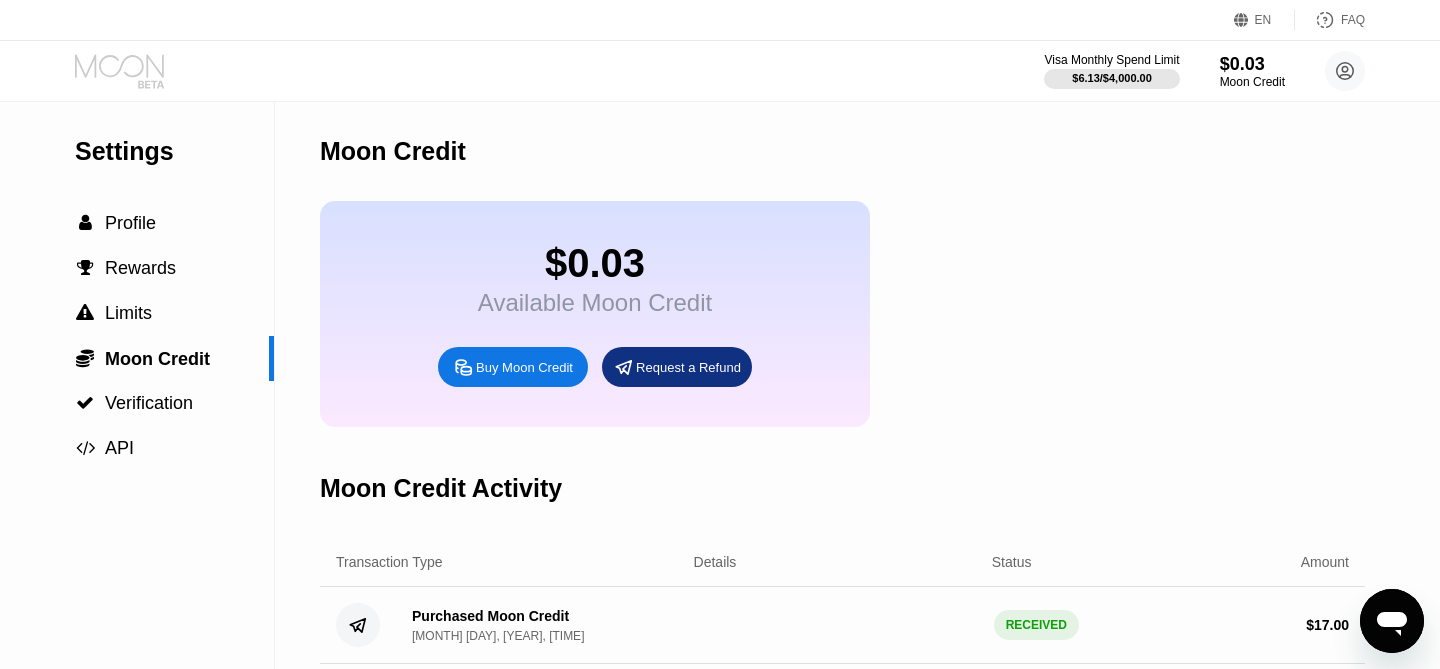click 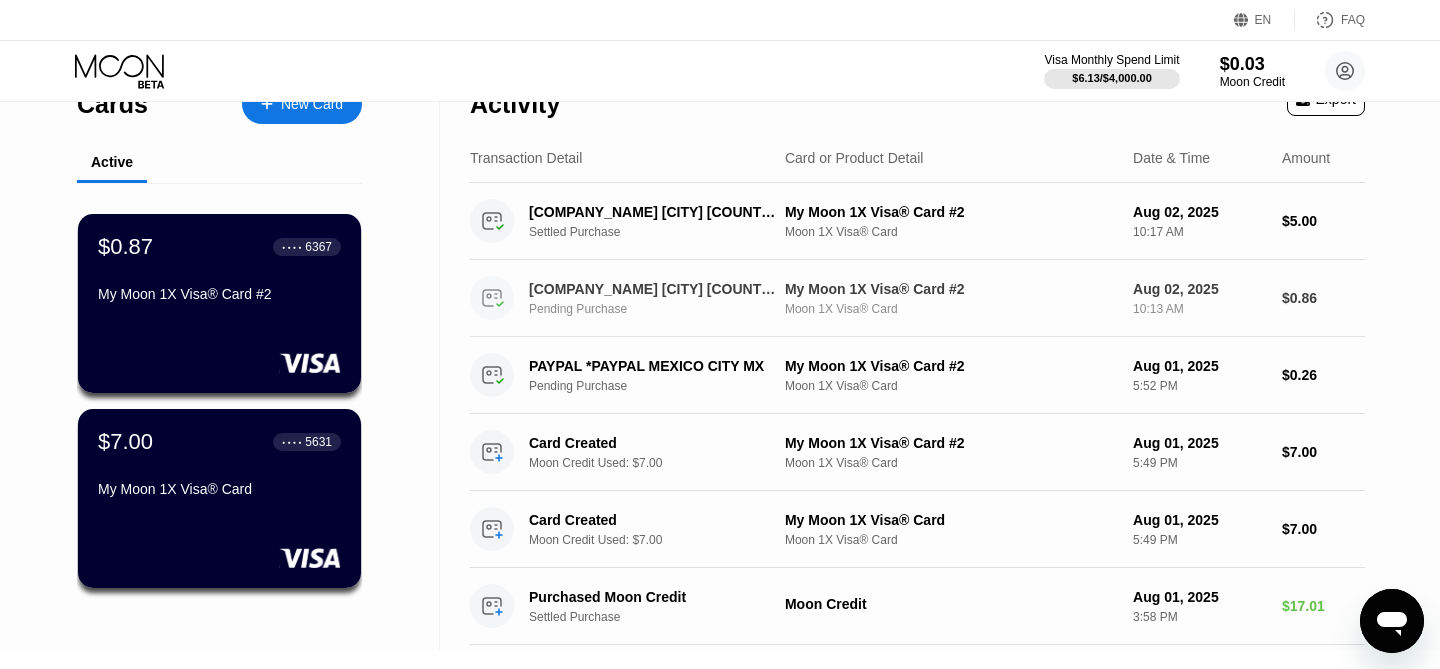 scroll, scrollTop: 71, scrollLeft: 0, axis: vertical 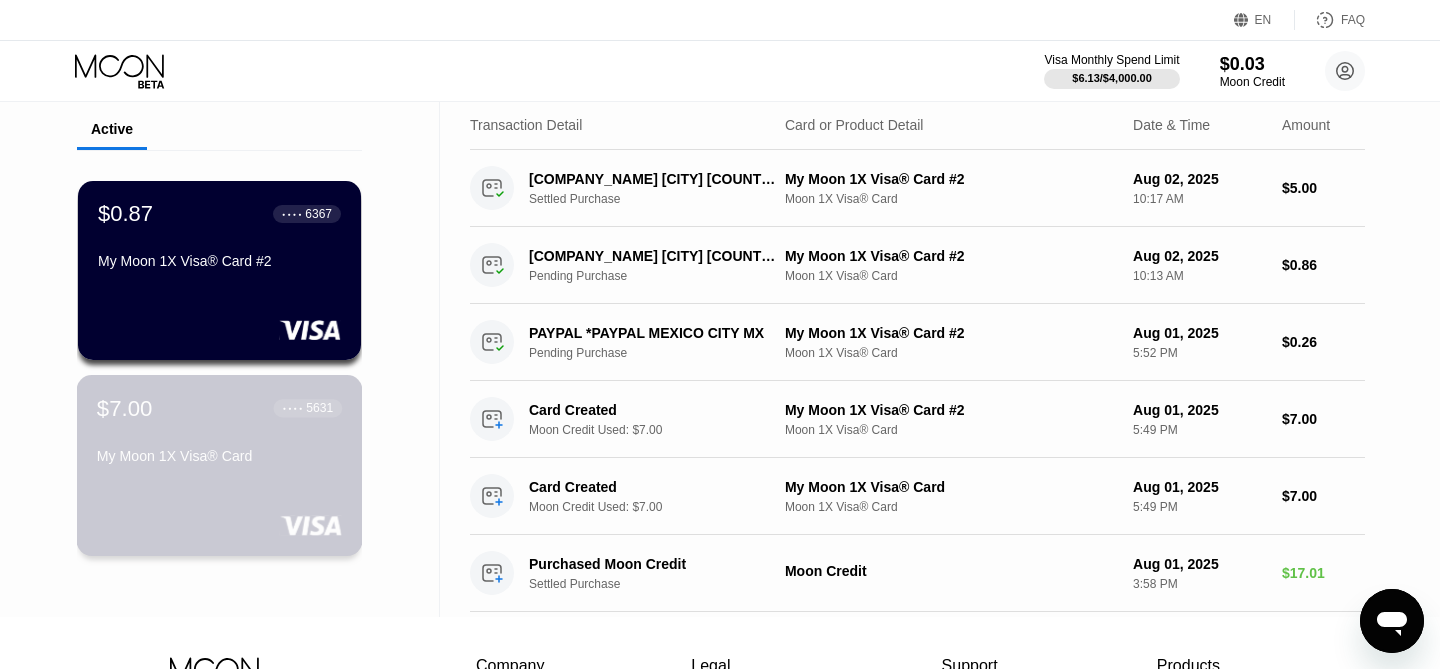 click on "My Moon 1X Visa® Card" at bounding box center [219, 456] 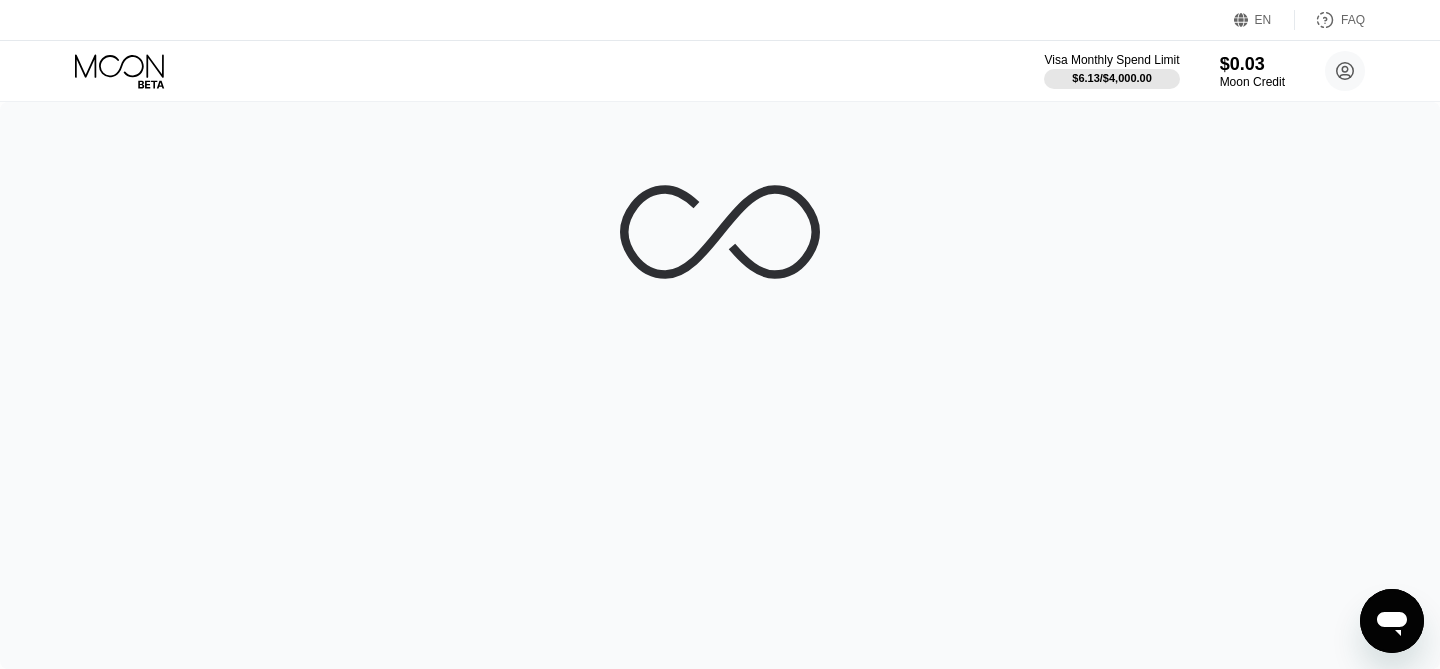 scroll, scrollTop: 0, scrollLeft: 0, axis: both 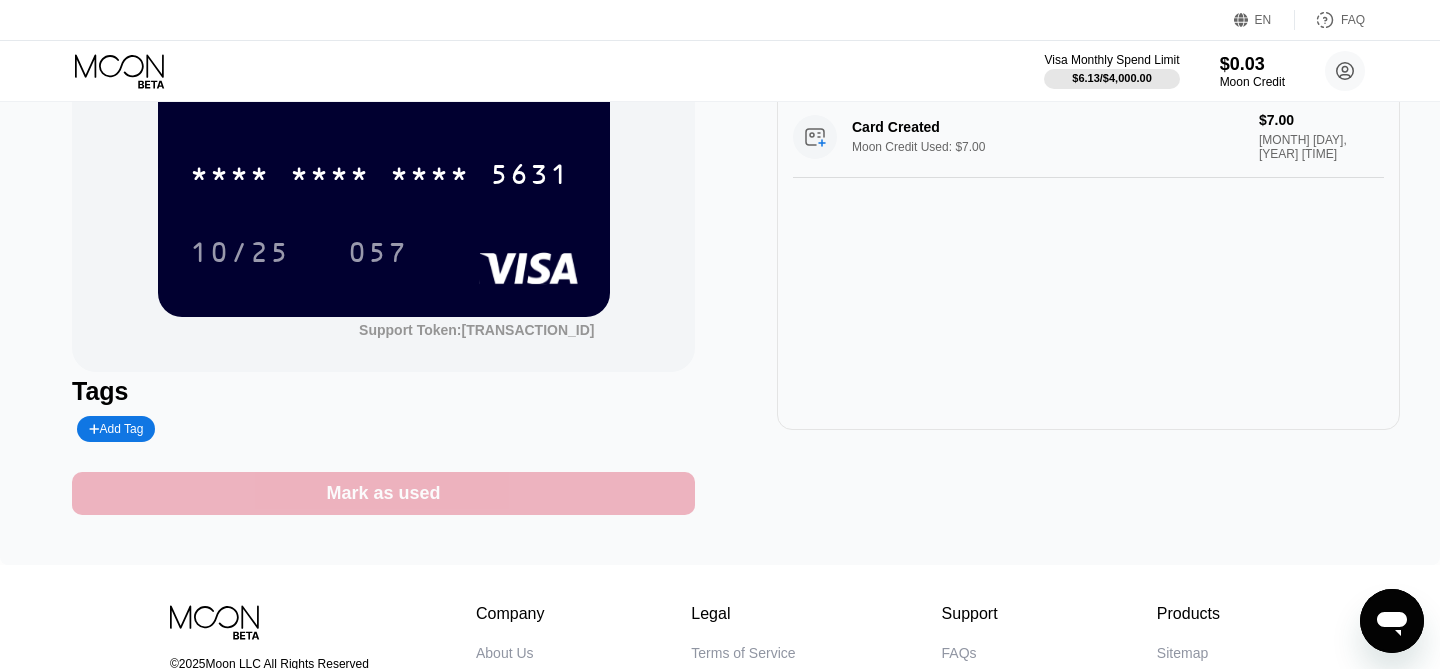 click on "Mark as used" at bounding box center [383, 493] 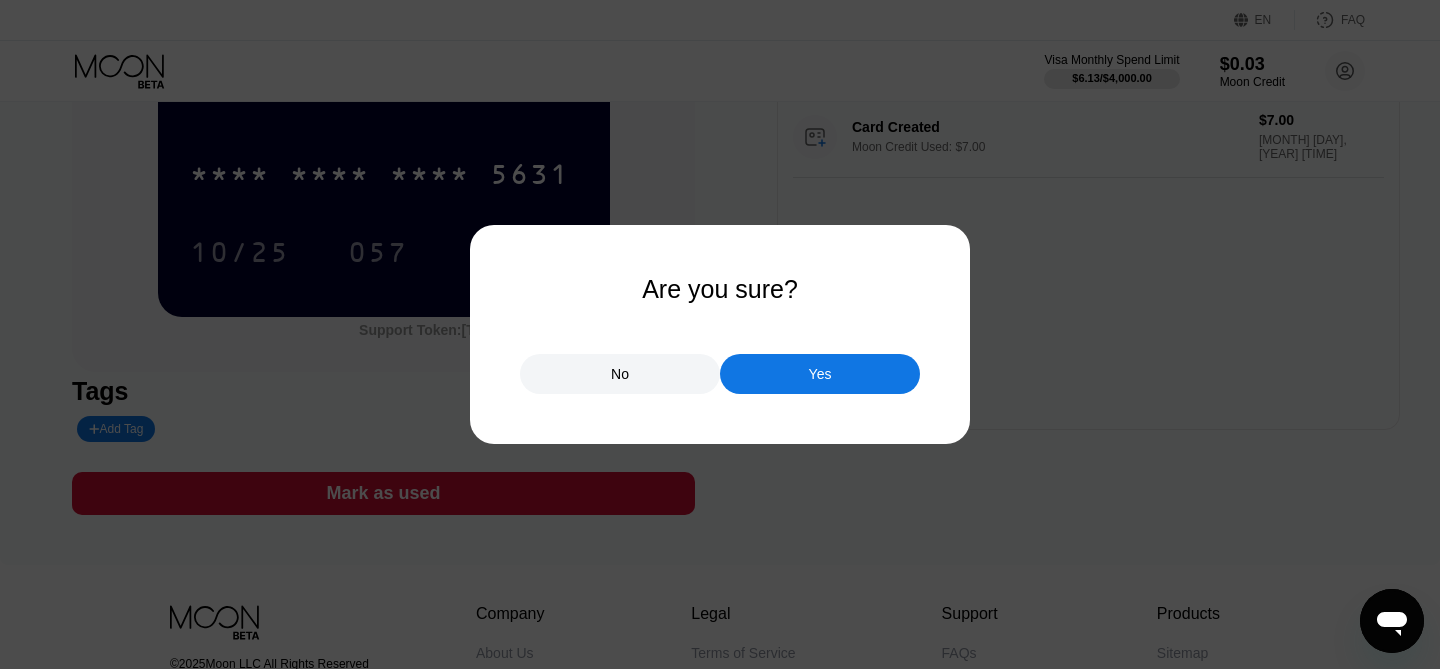 click on "Yes" at bounding box center (820, 374) 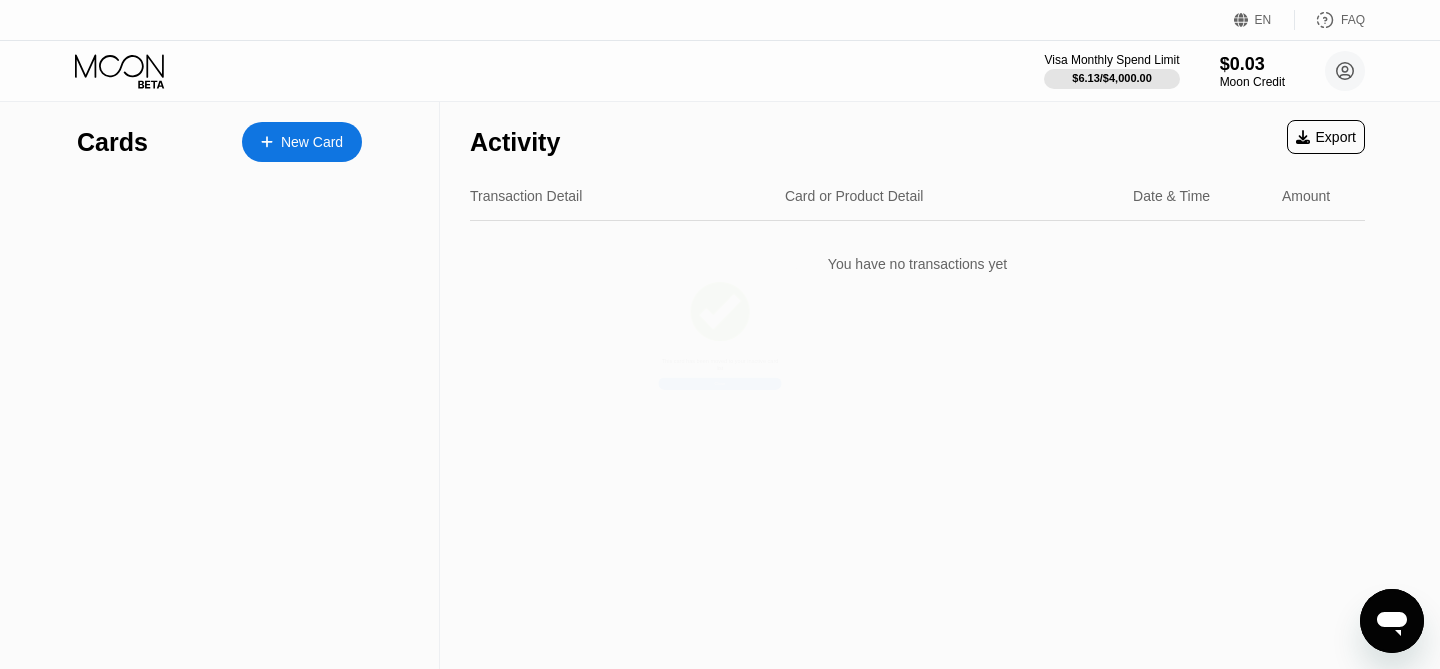 scroll, scrollTop: 0, scrollLeft: 0, axis: both 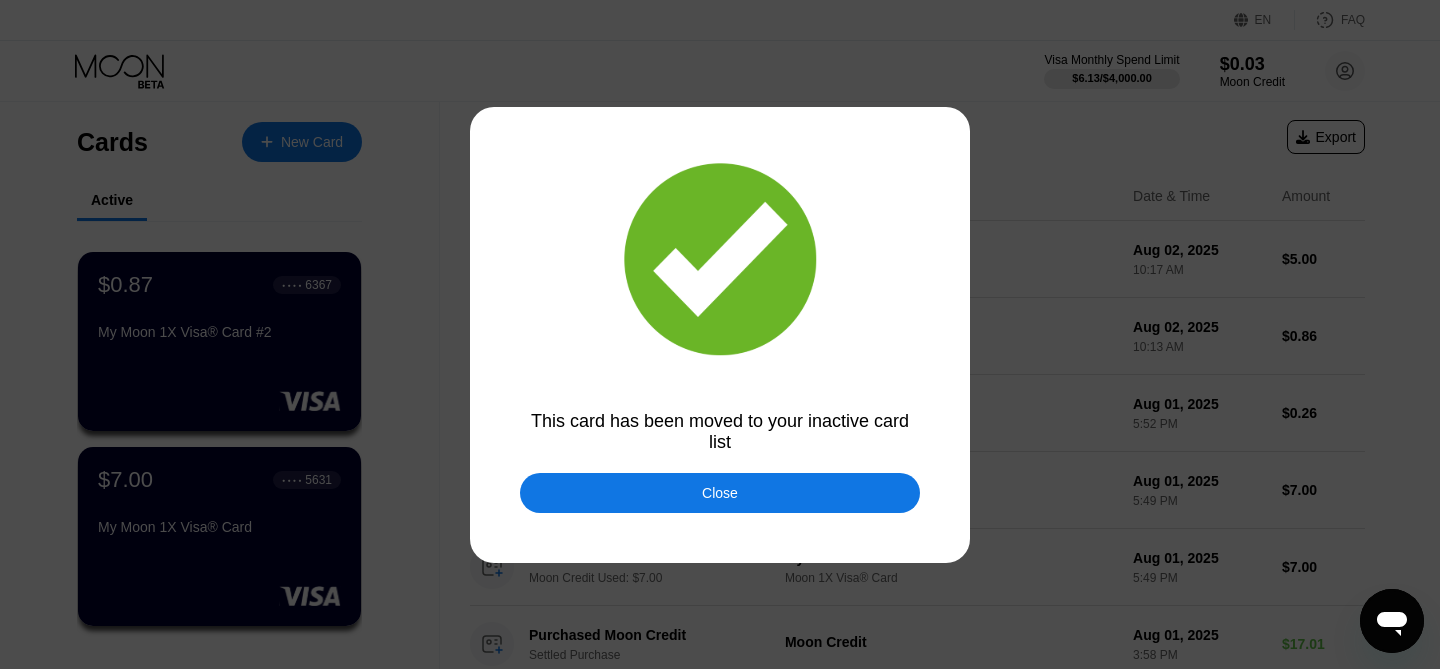 click on "Close" at bounding box center [720, 493] 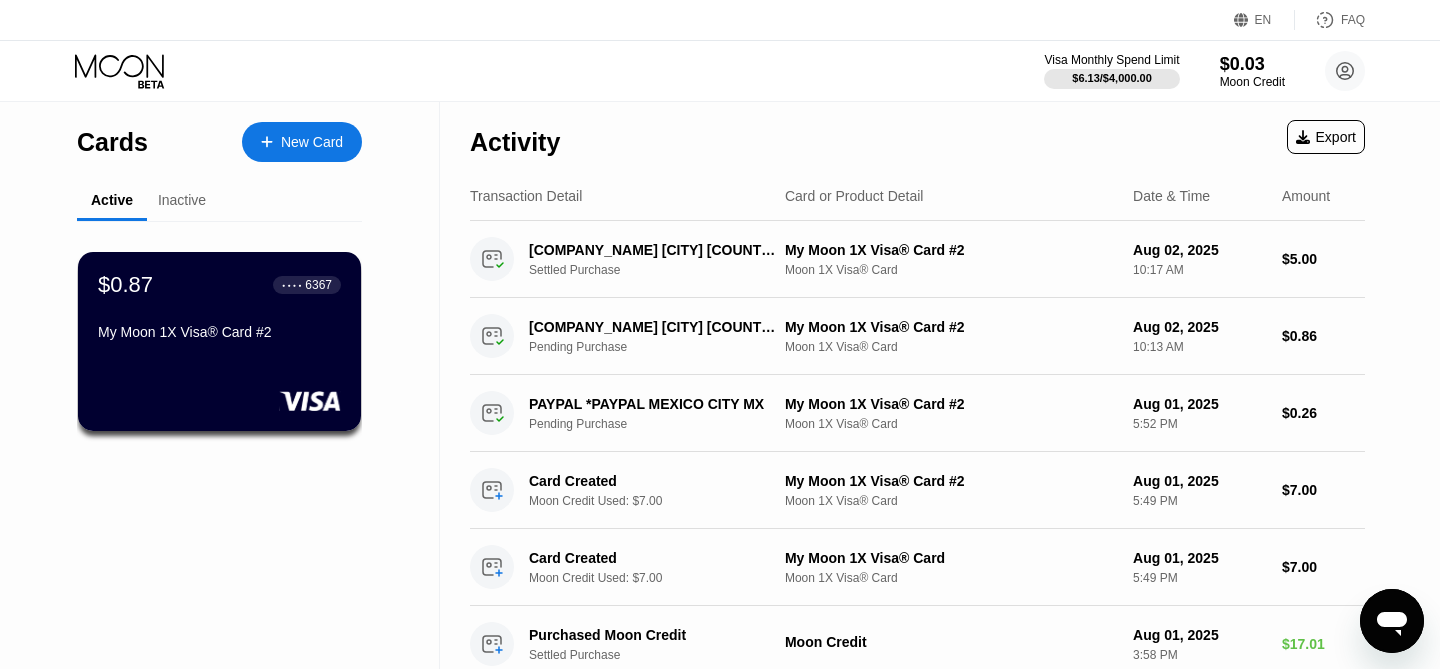 click on "Active Inactive" at bounding box center (219, 201) 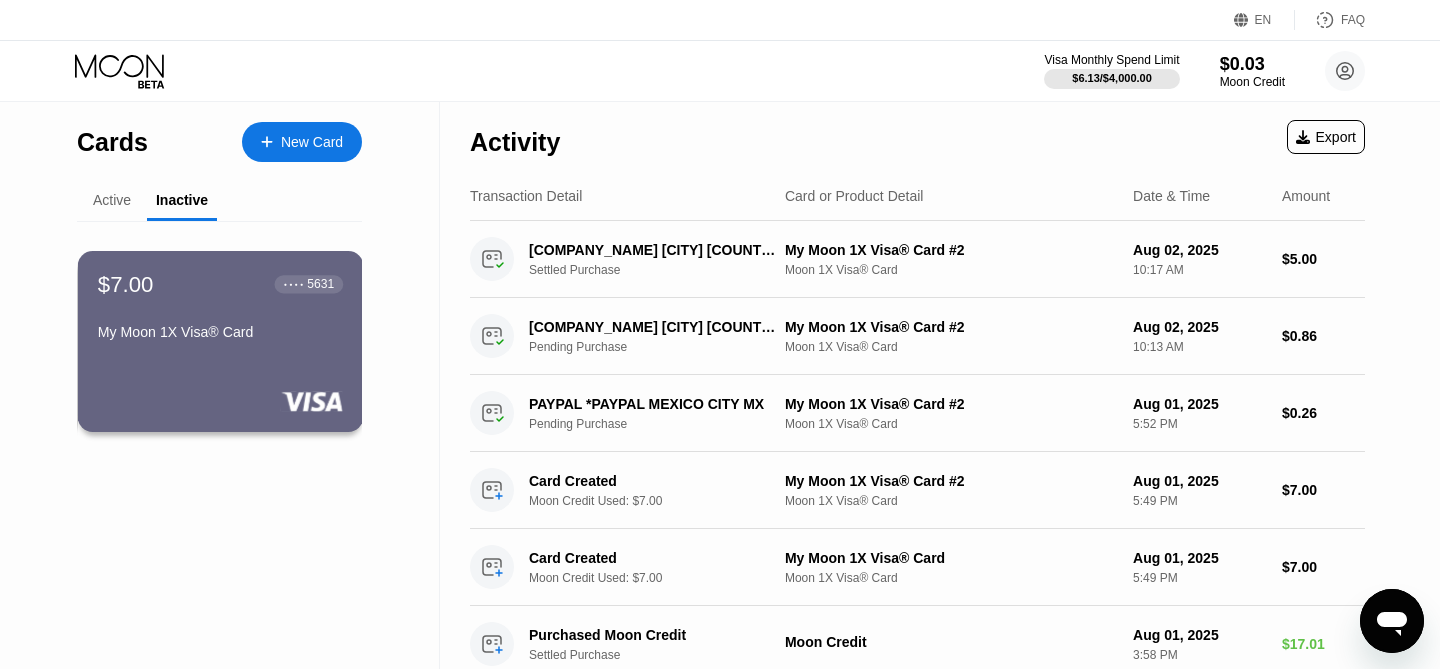 click on "My Moon 1X Visa® Card" at bounding box center (220, 332) 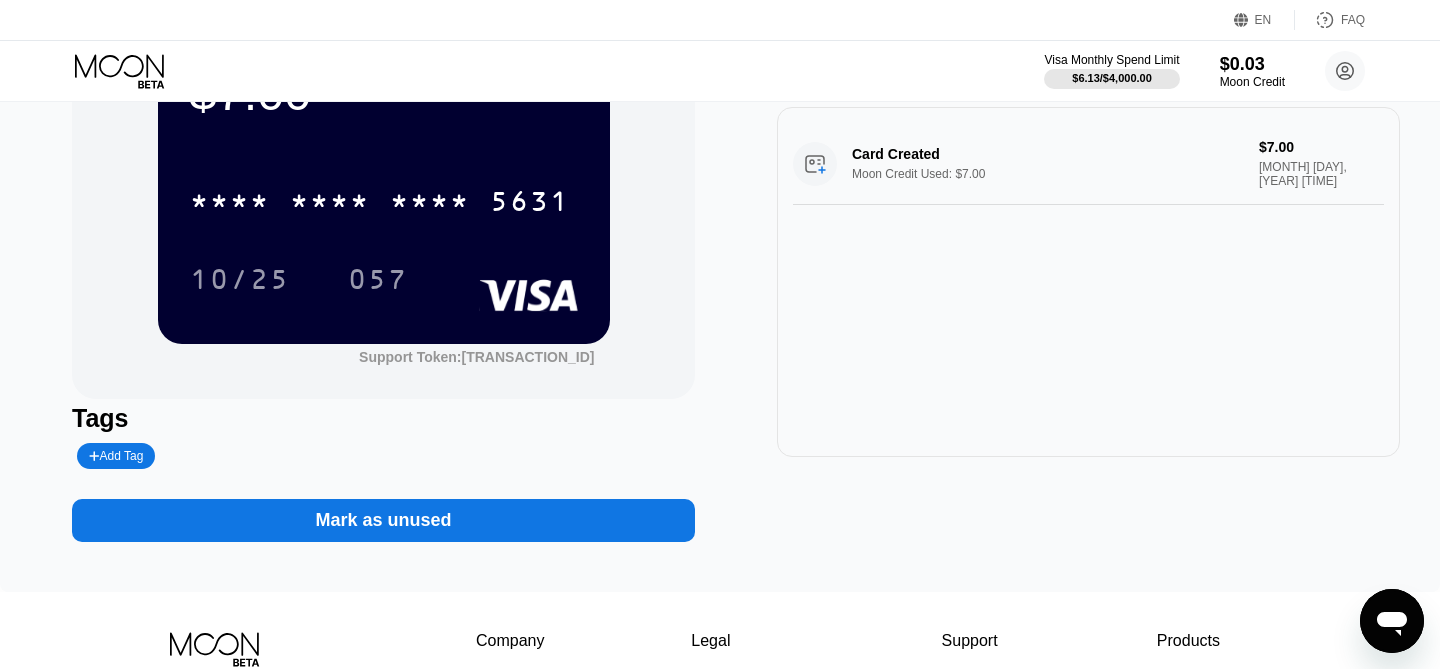 scroll, scrollTop: 159, scrollLeft: 0, axis: vertical 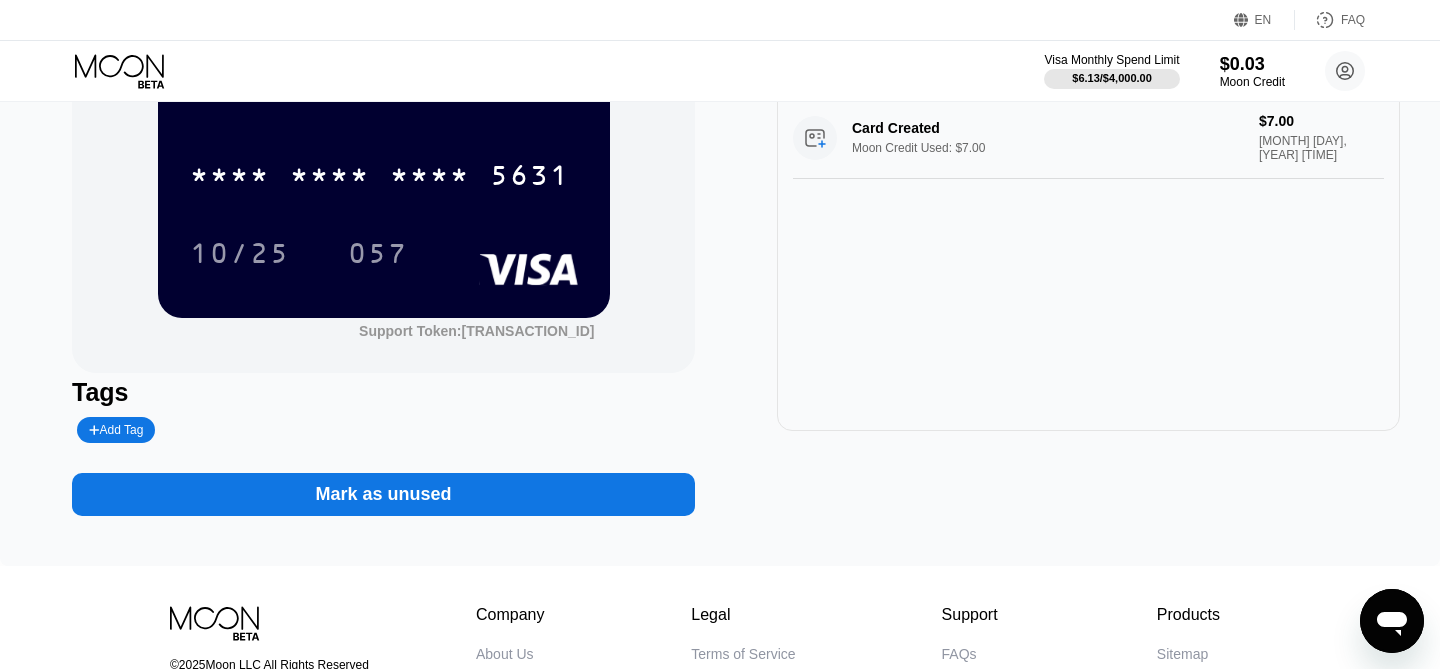 click on "Mark as unused" at bounding box center (383, 494) 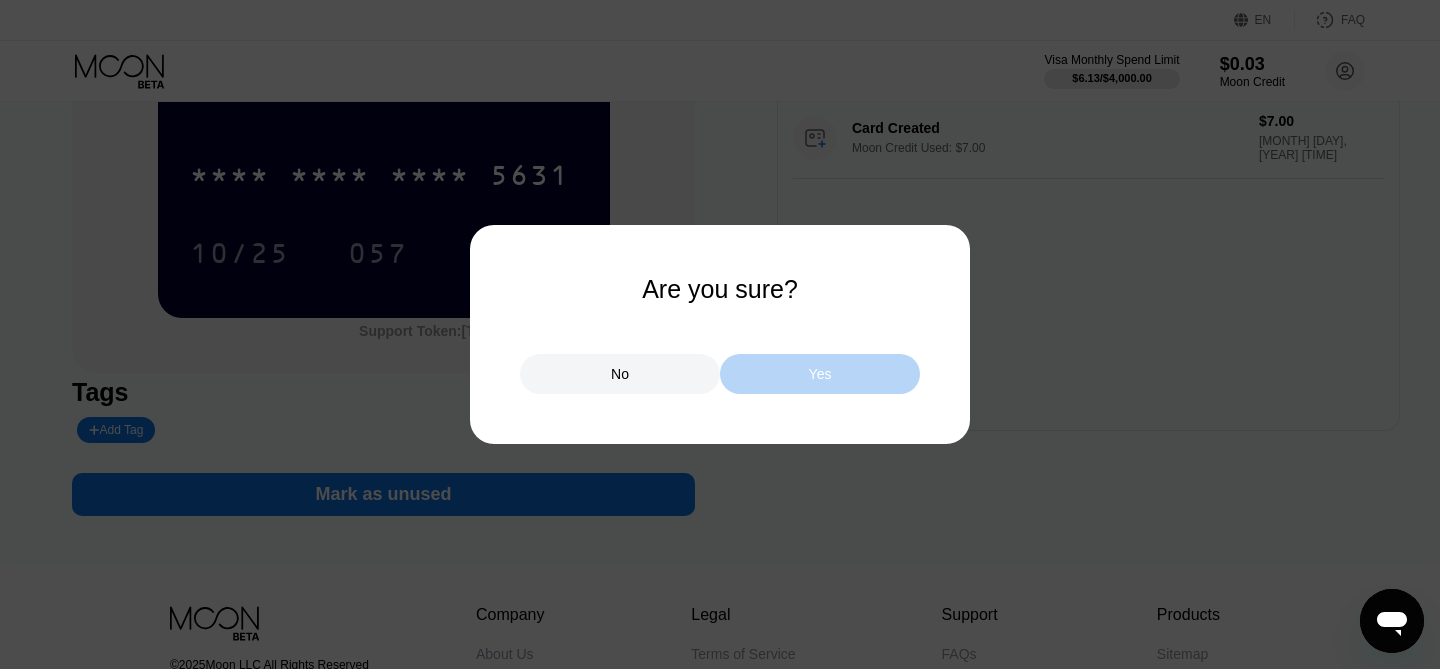 click on "Yes" at bounding box center (820, 374) 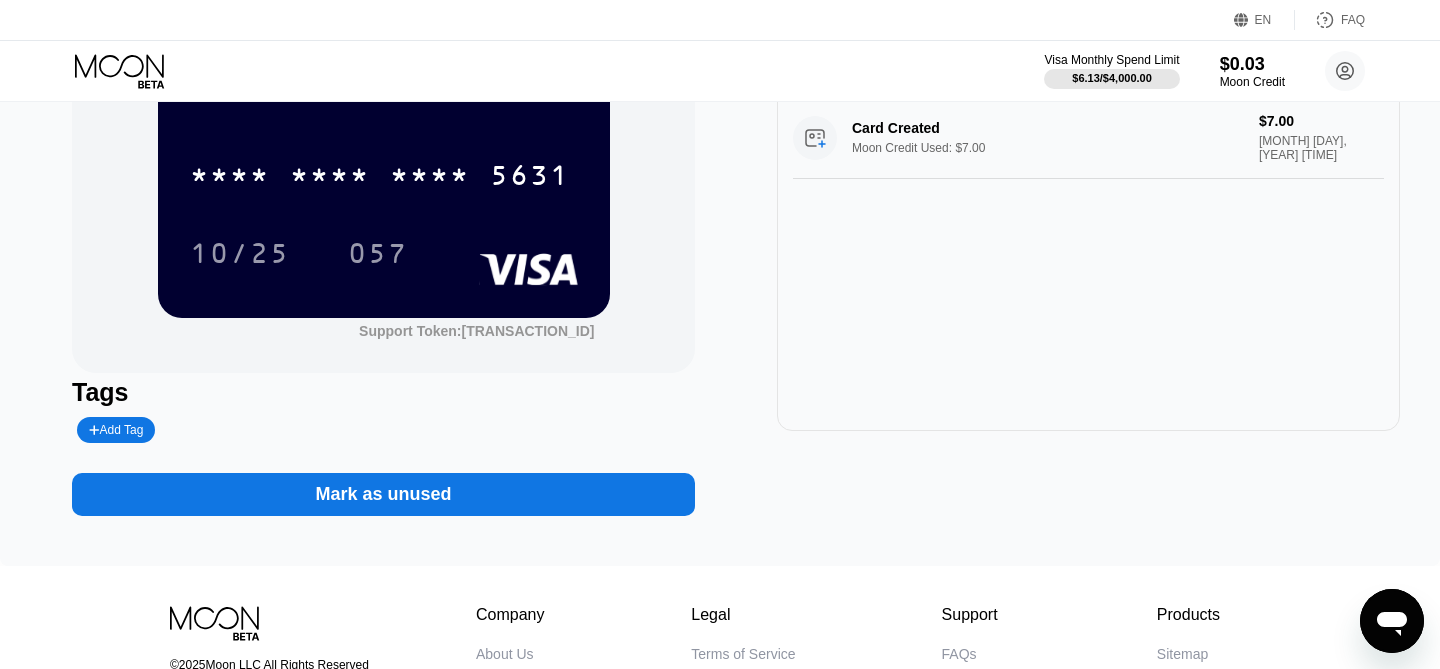 scroll, scrollTop: 174, scrollLeft: 0, axis: vertical 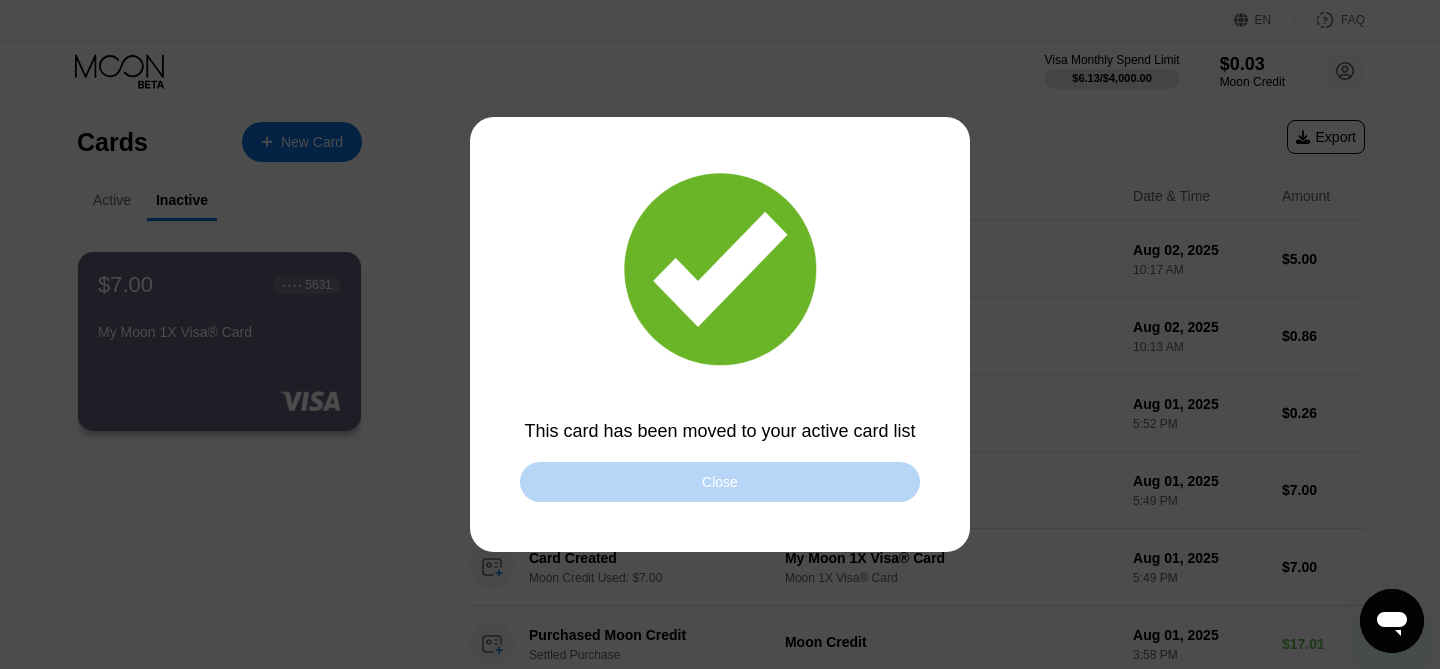 click on "Close" at bounding box center (720, 482) 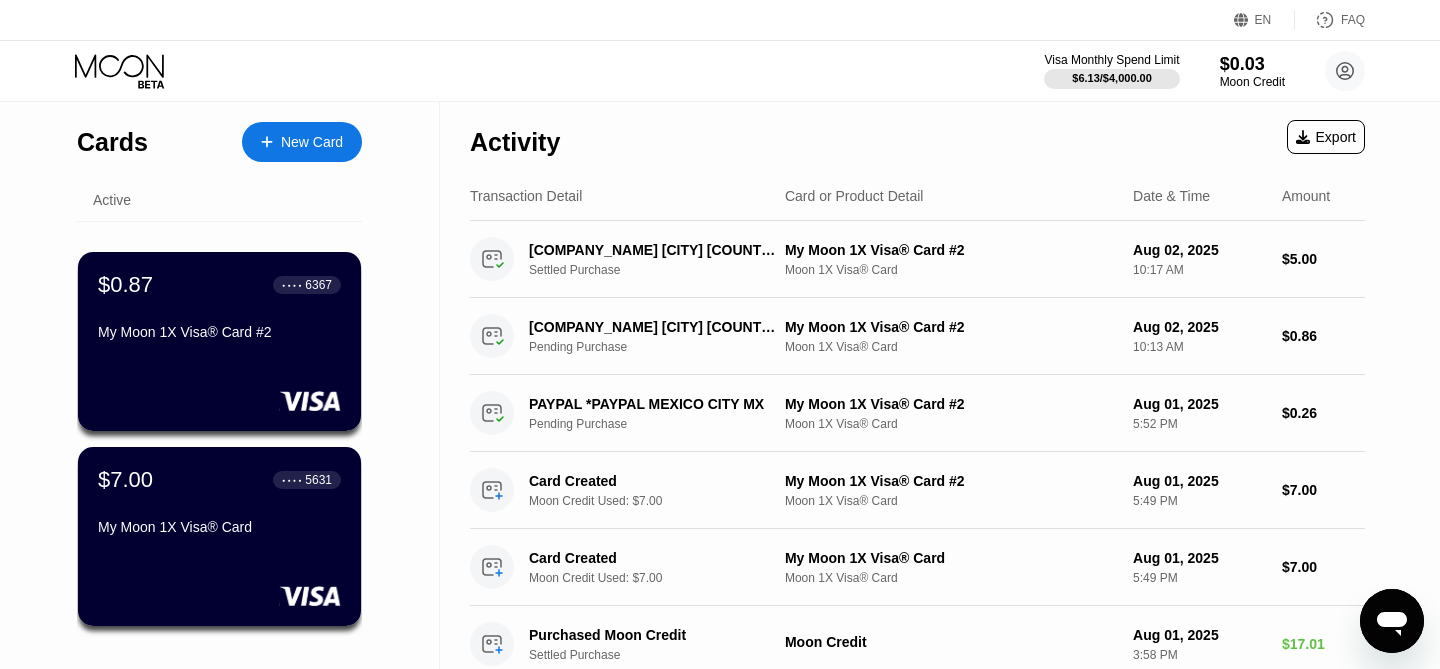 click on "Cards    New Card" at bounding box center [219, 137] 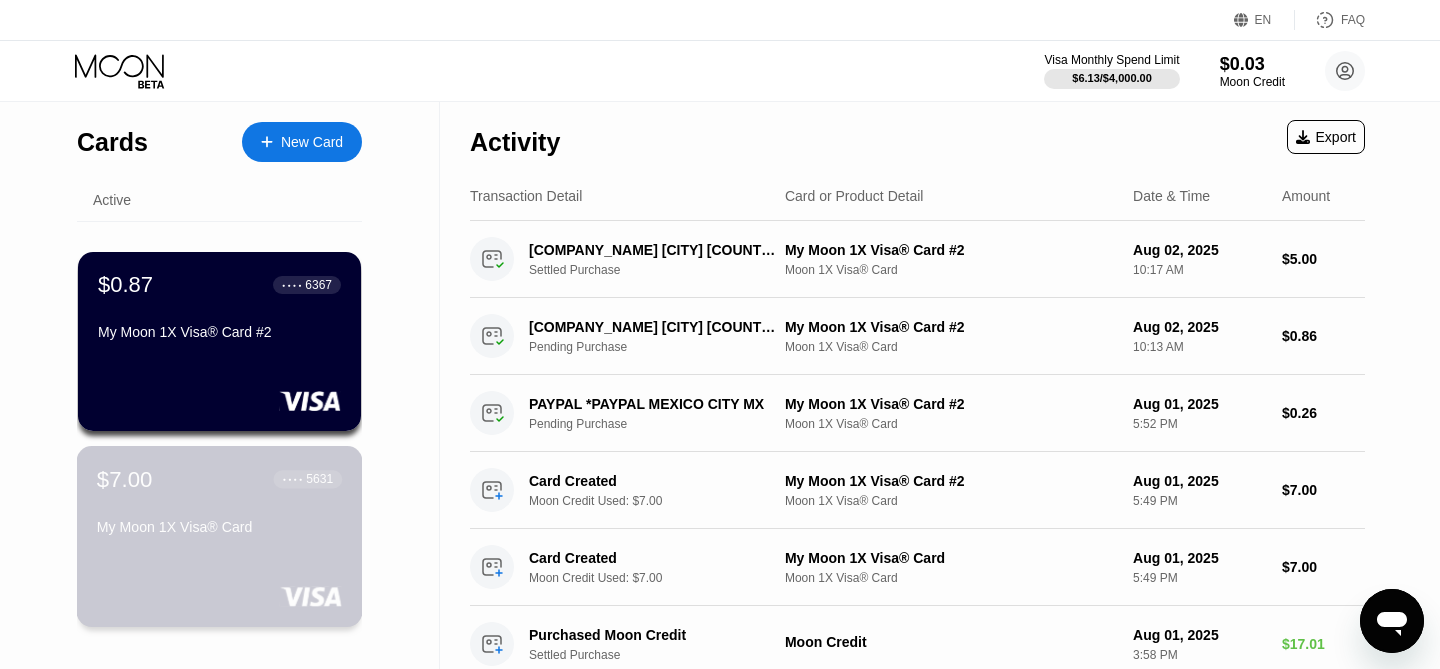 click on "● ● ● ● 5631" at bounding box center (308, 479) 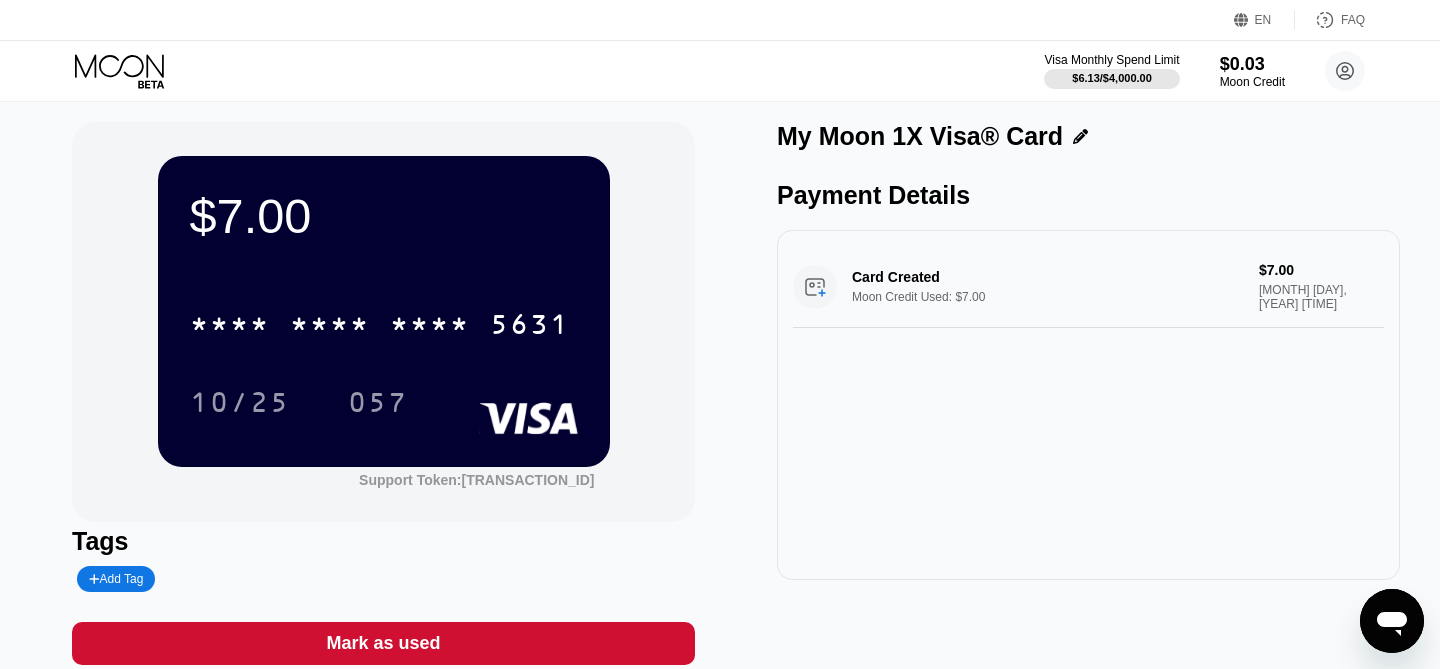 scroll, scrollTop: 0, scrollLeft: 0, axis: both 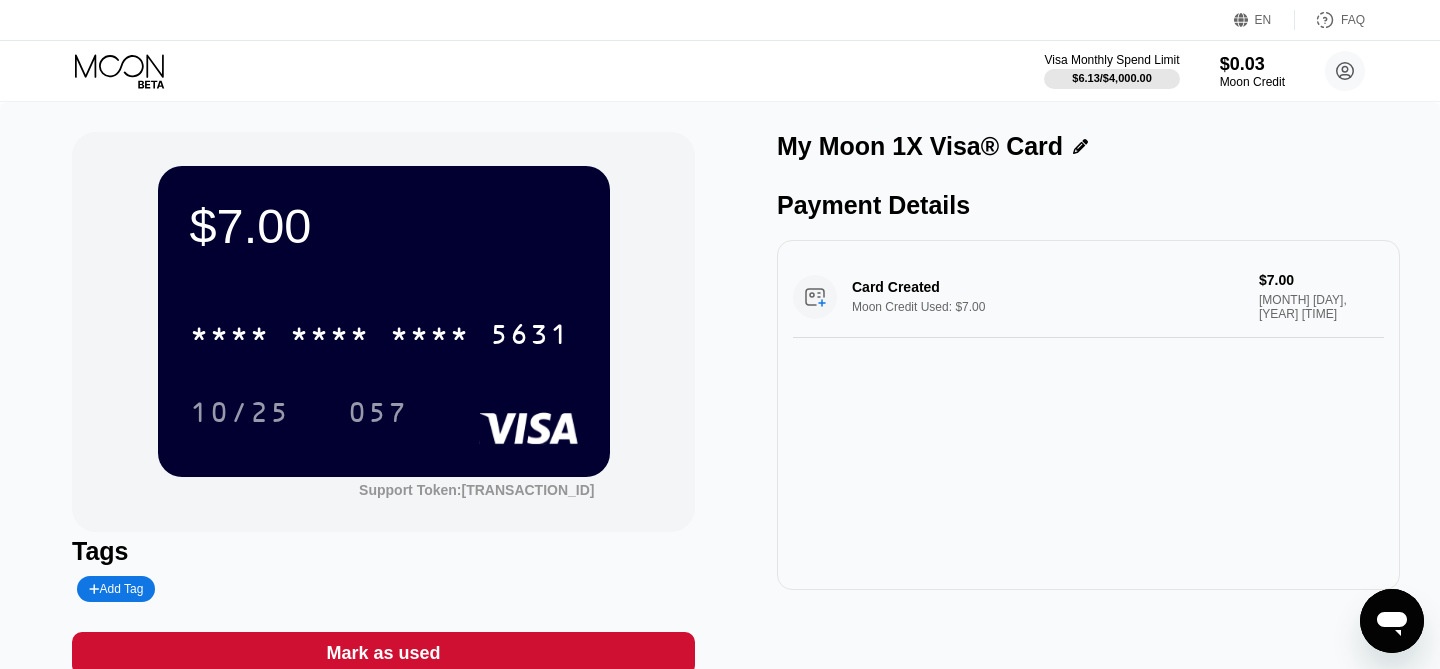 click on "10/25 057" at bounding box center (384, 412) 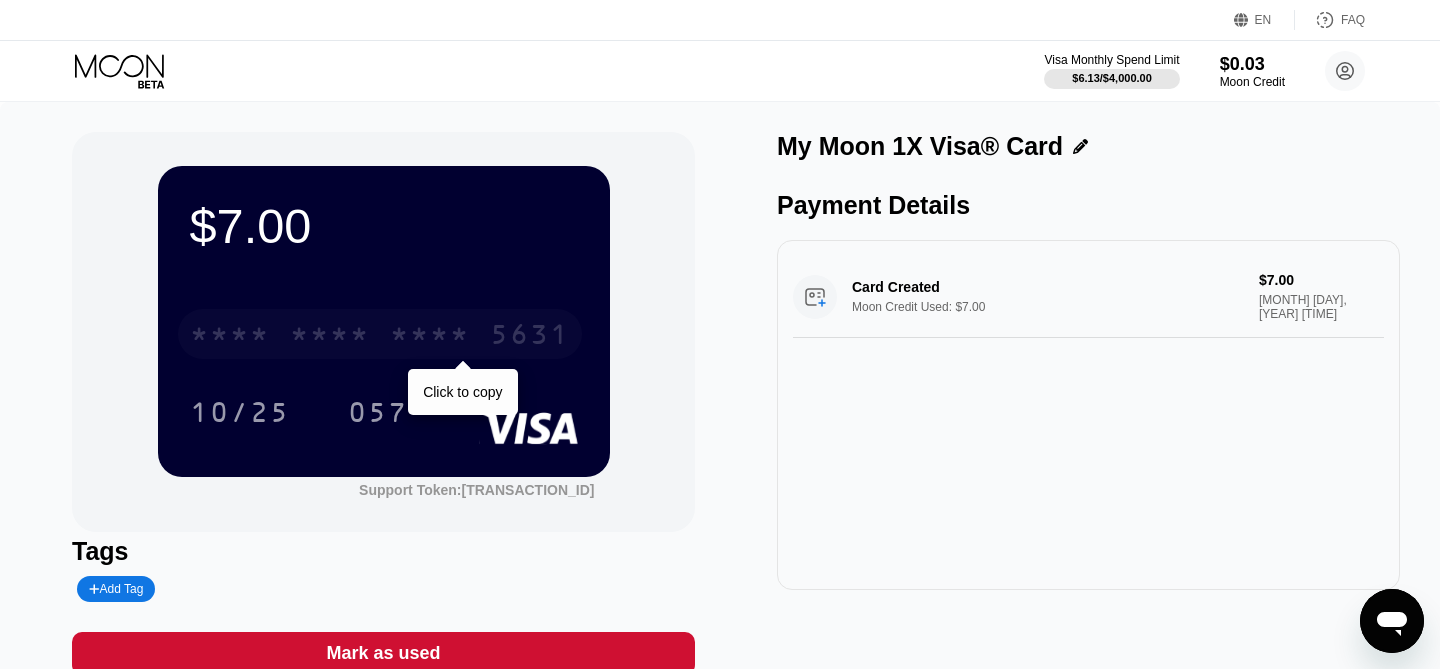 click on "5631" at bounding box center (530, 337) 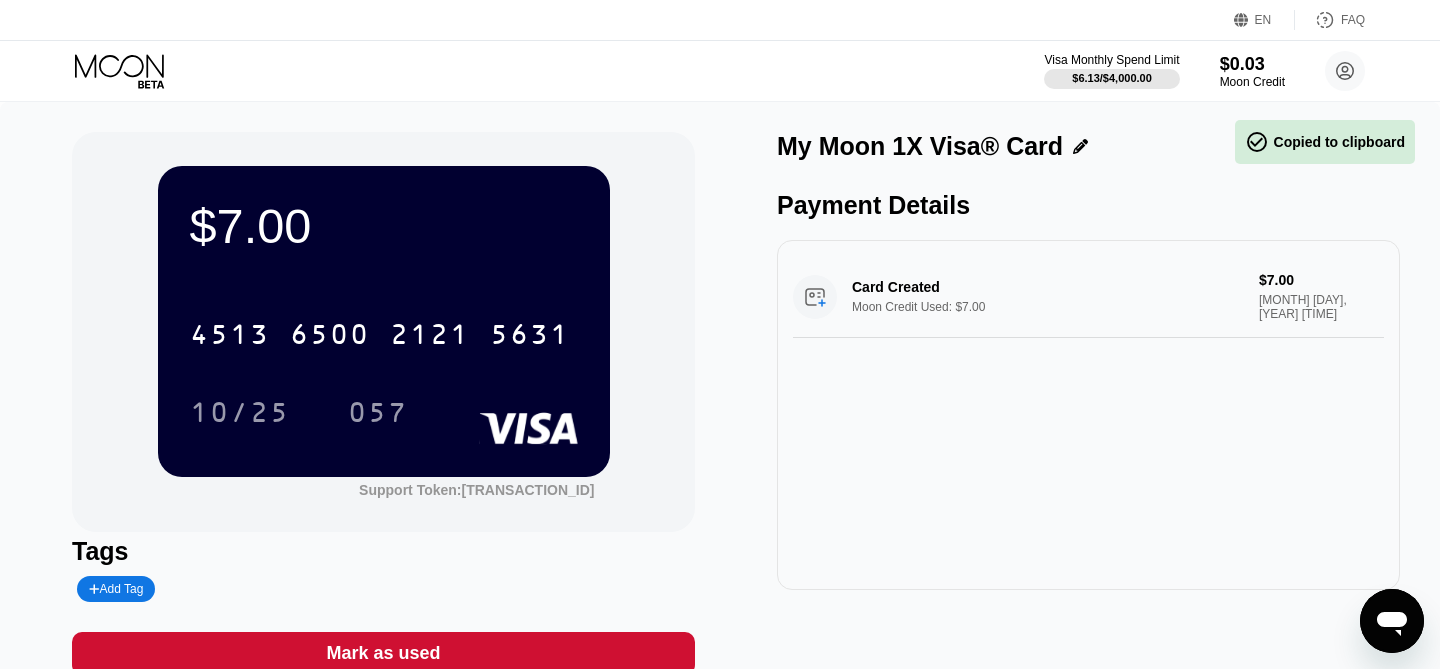 drag, startPoint x: 853, startPoint y: 303, endPoint x: 1001, endPoint y: 176, distance: 195.02051 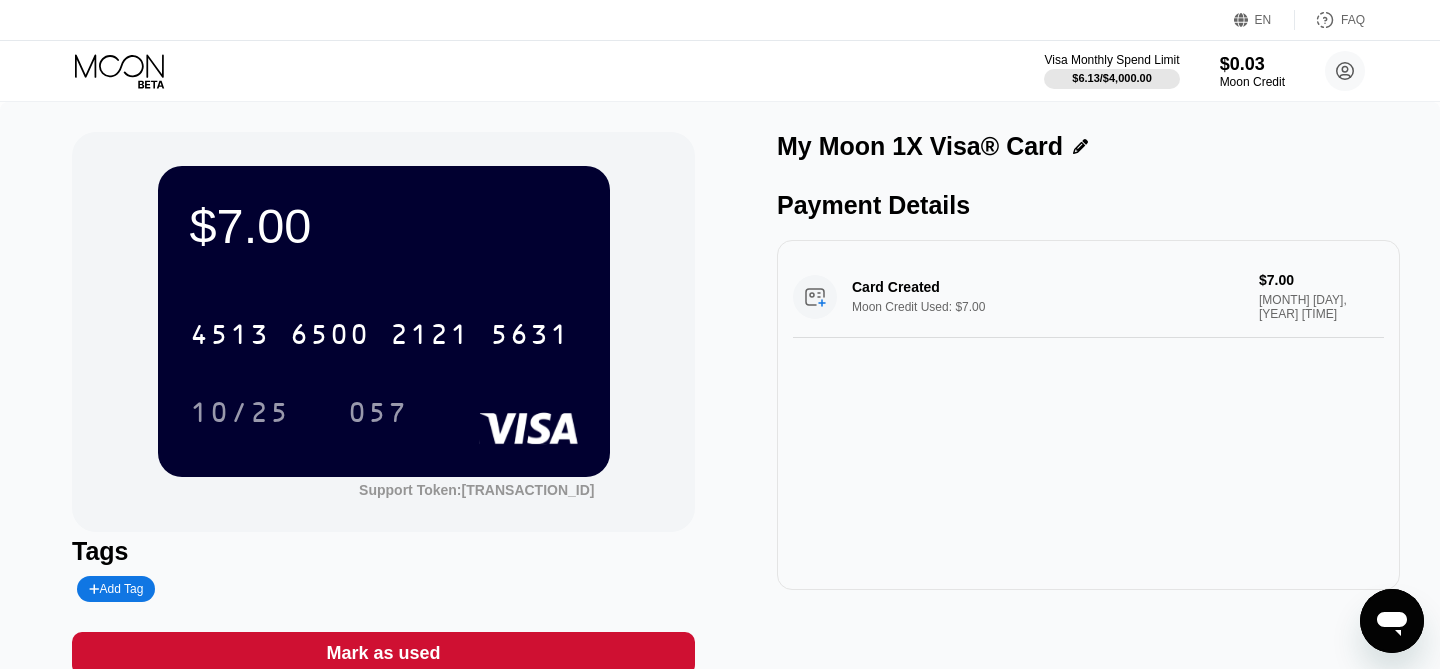 click on "Visa Monthly Spend Limit $6.13 / $4,000.00 $0.03 Moon Credit Daniel Moaddel moaddeldaniel@gmail.com  Home Settings Support Careers About Us Log out Privacy policy Terms" at bounding box center (720, 71) 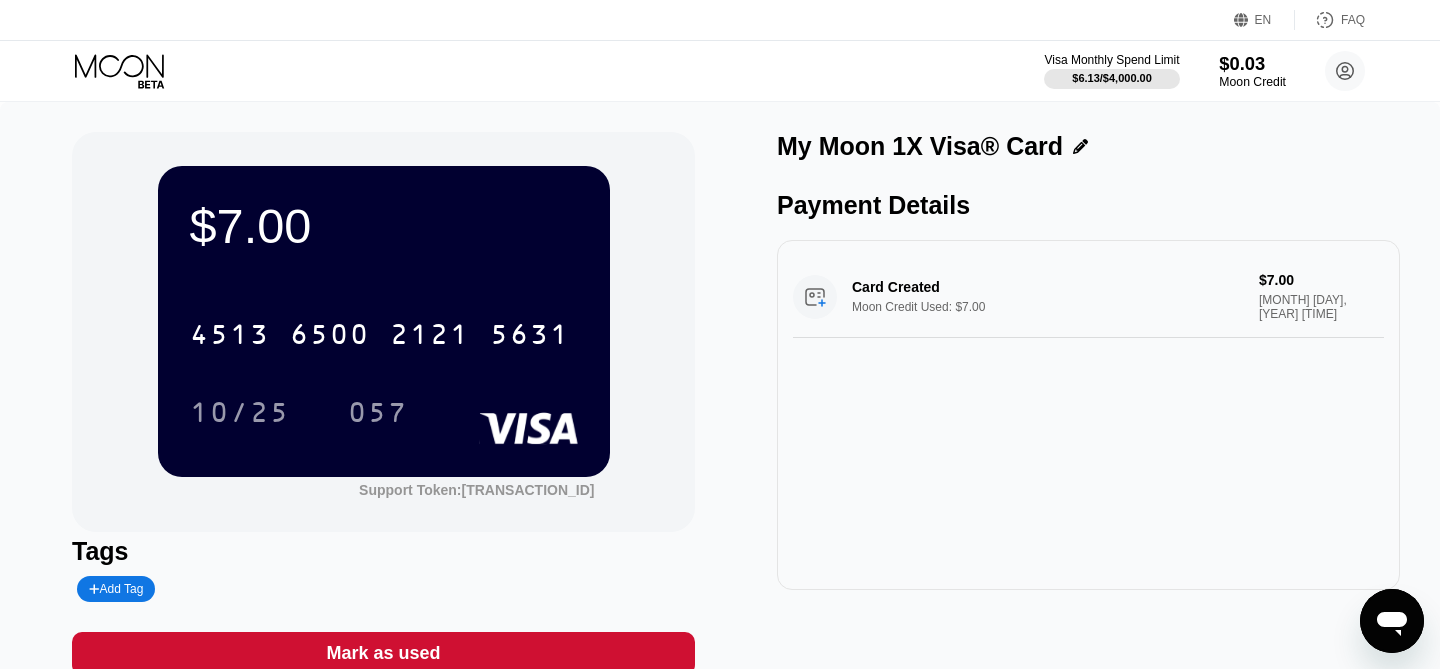 click on "$0.03" at bounding box center [1252, 63] 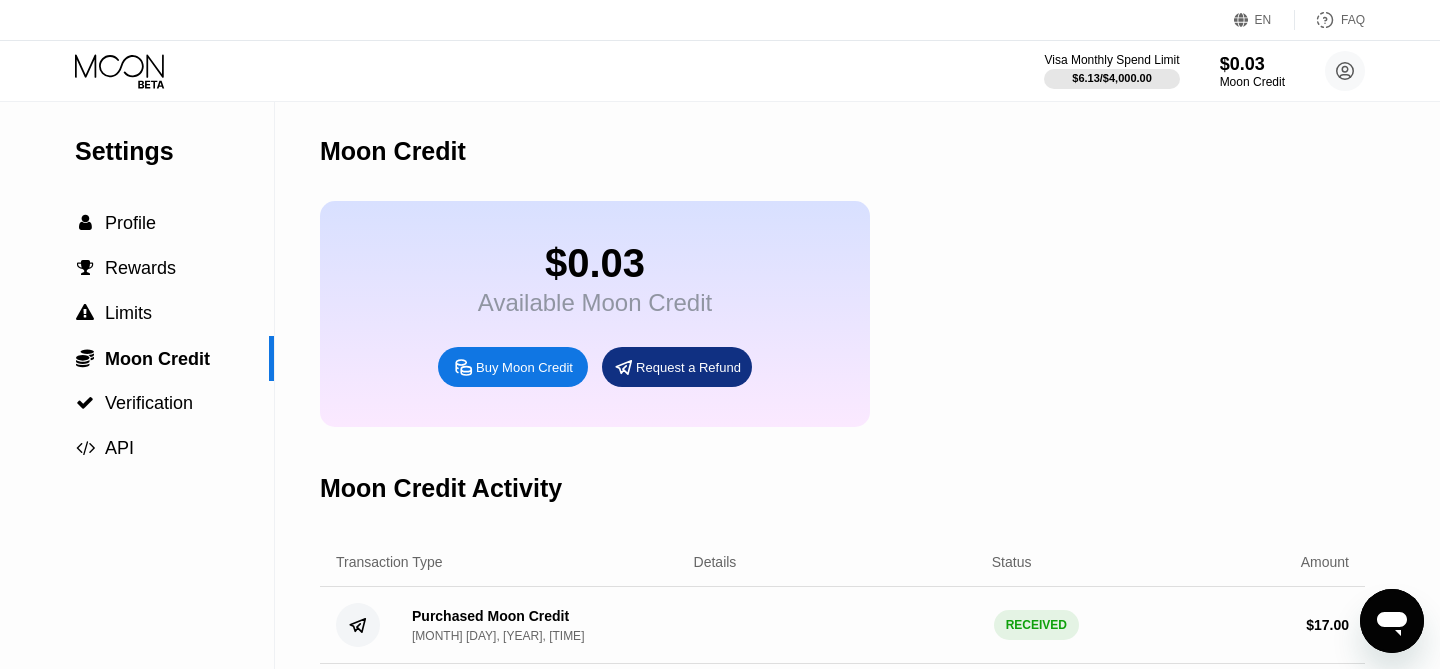 scroll, scrollTop: 90, scrollLeft: 0, axis: vertical 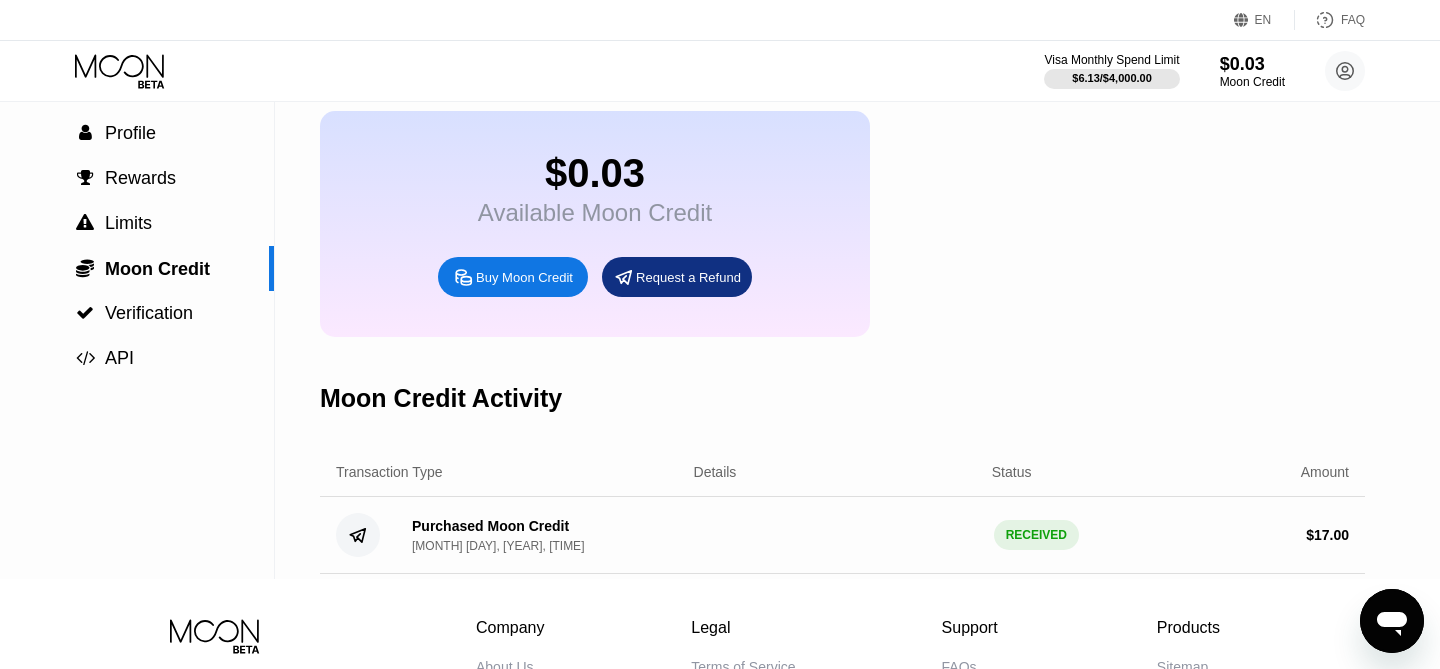 click on "Buy Moon Credit" at bounding box center [524, 277] 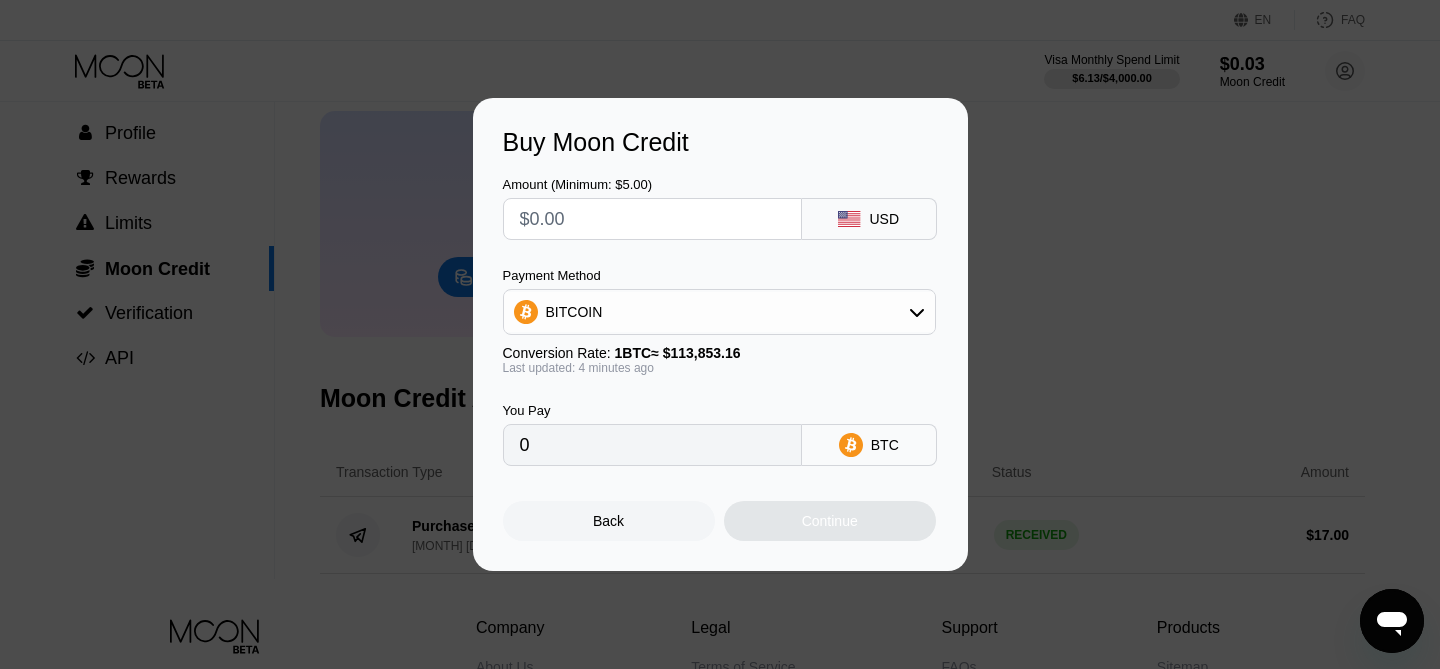 click on "BITCOIN" at bounding box center [719, 312] 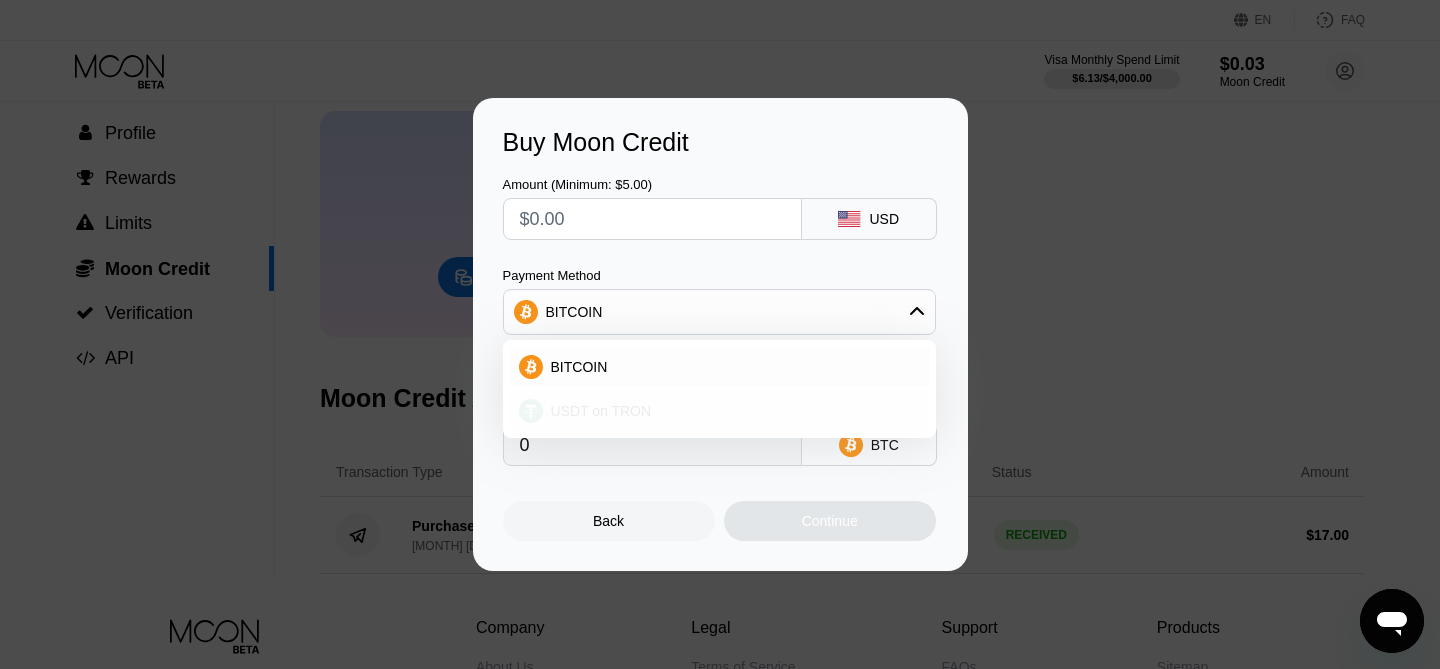 click on "USDT on TRON" at bounding box center (601, 411) 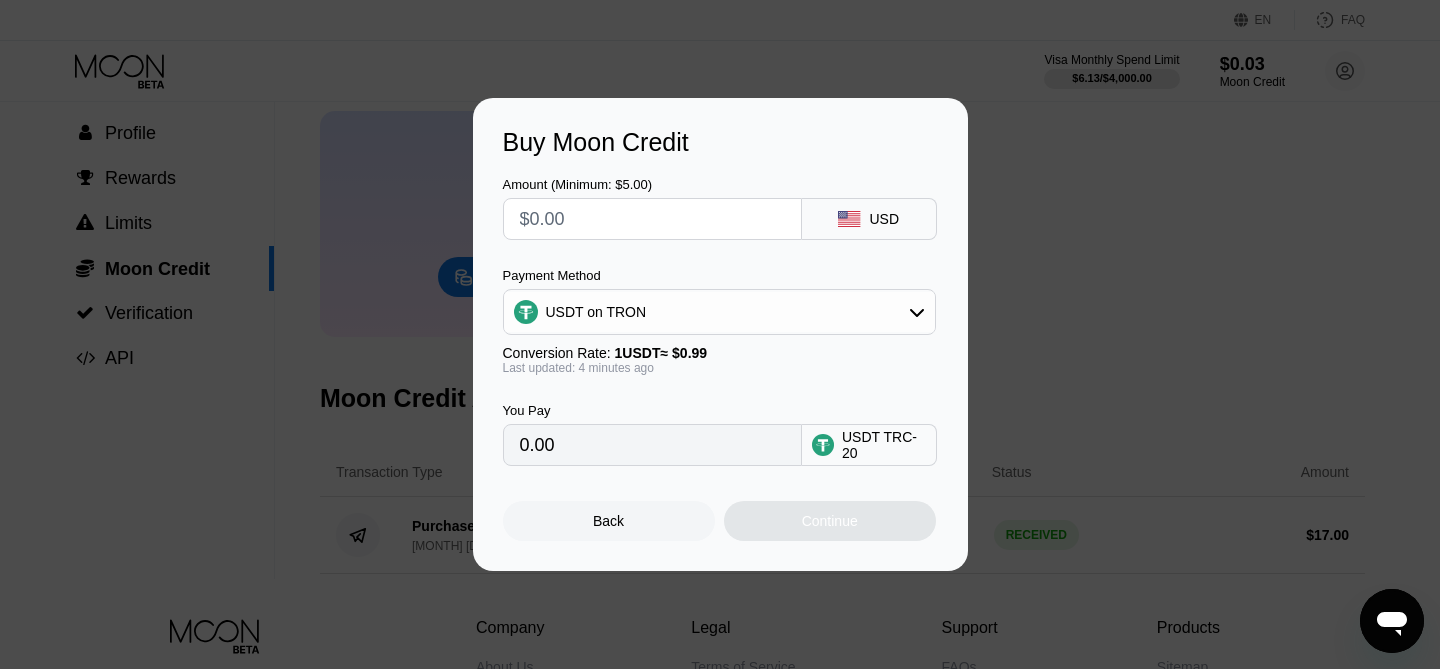 click at bounding box center (652, 219) 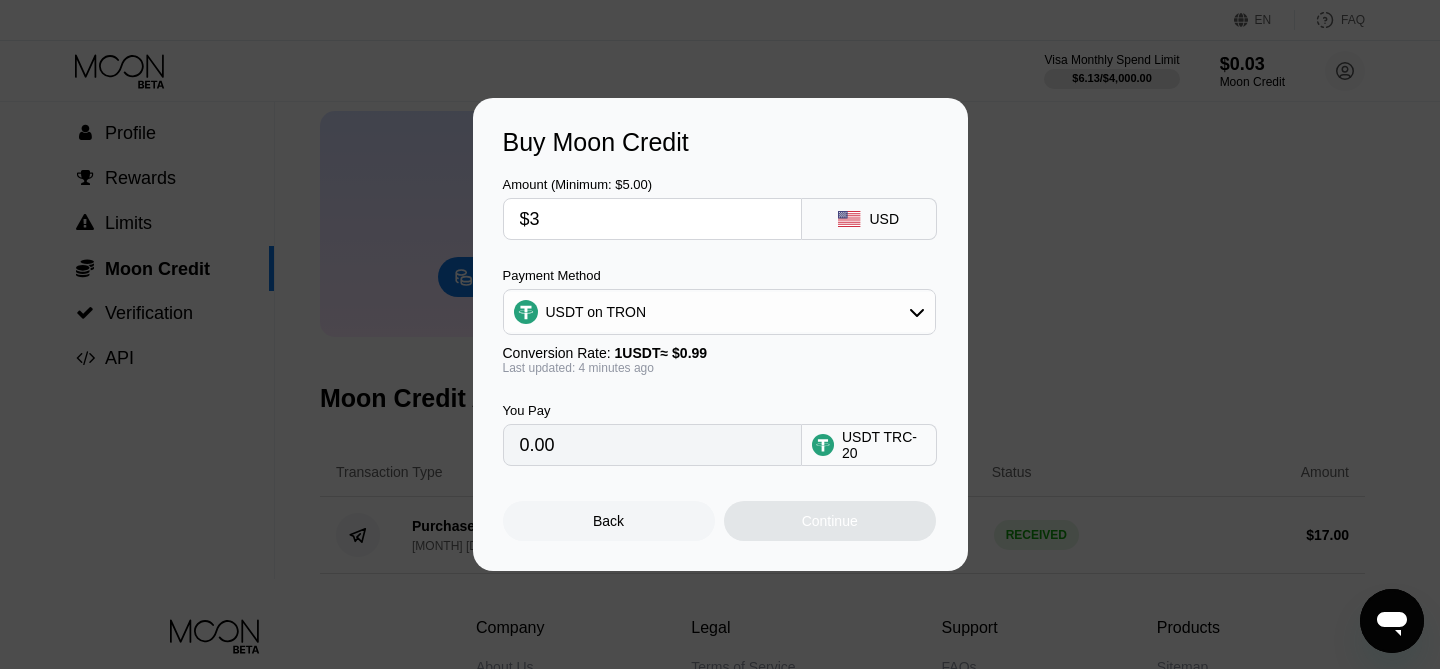 type on "3.03" 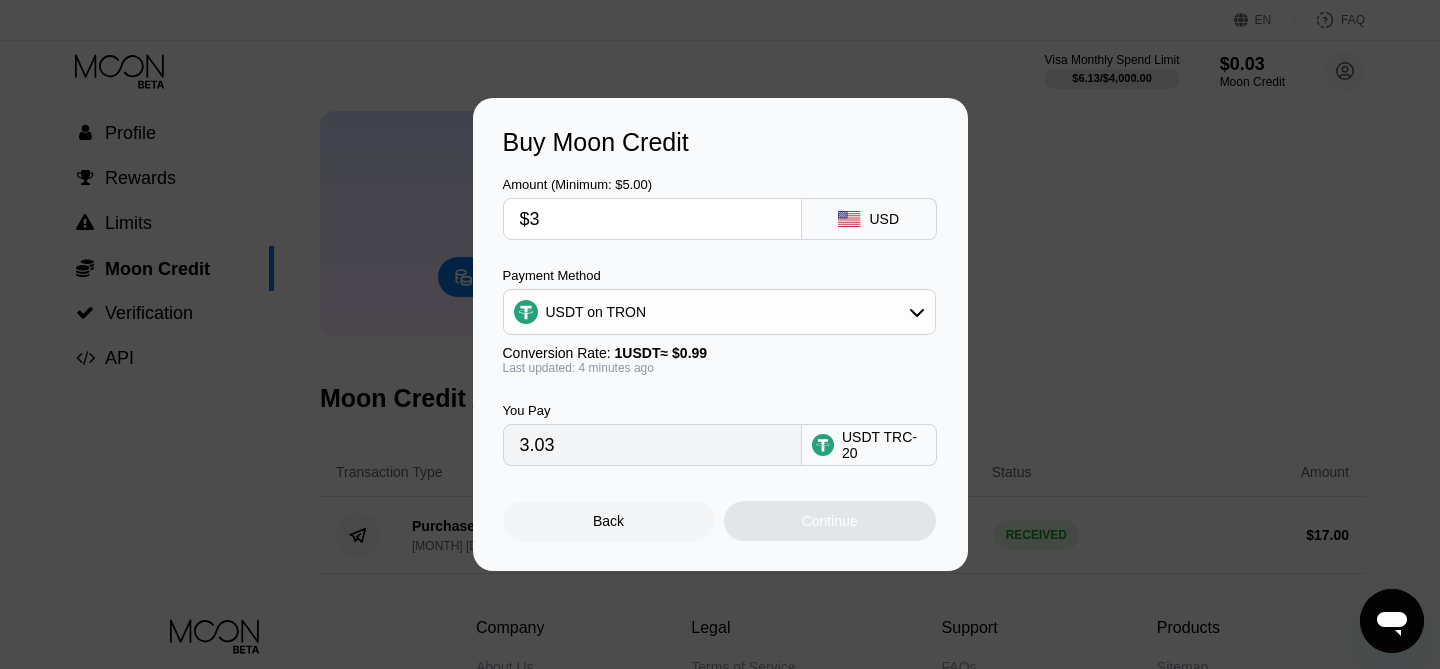type on "$39" 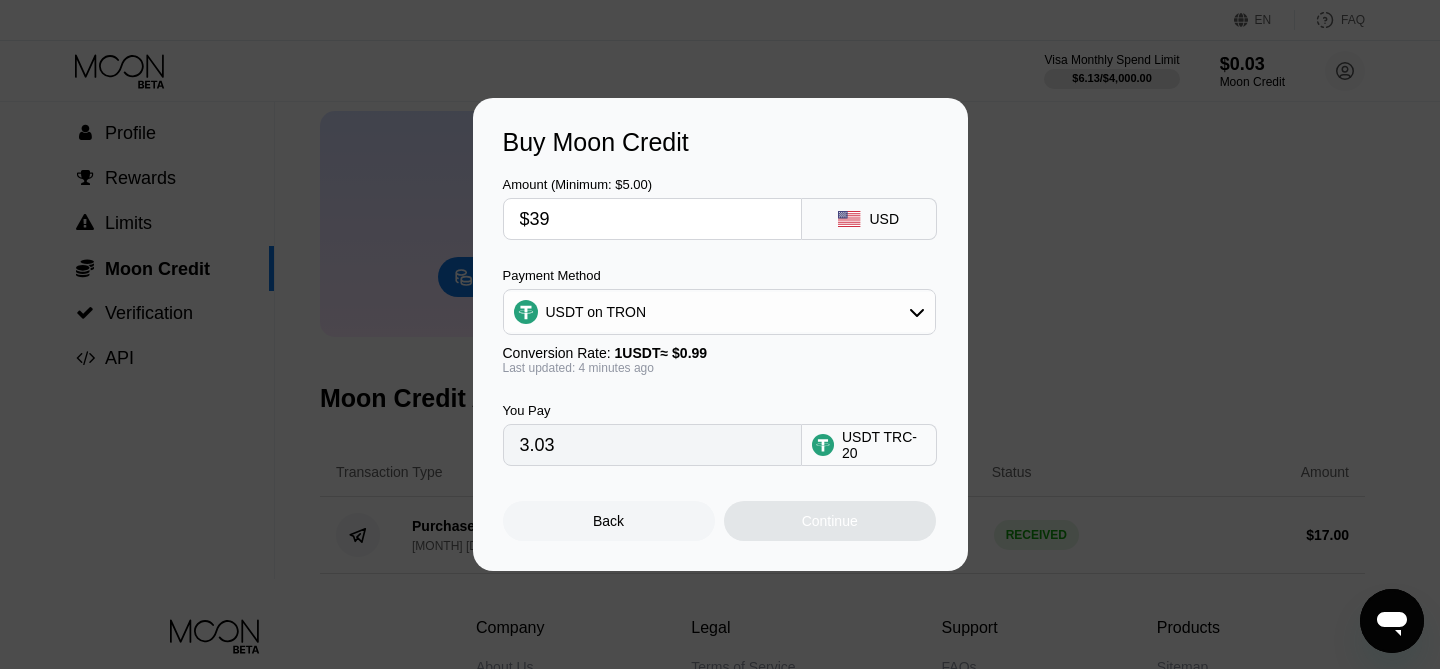 type on "39.39" 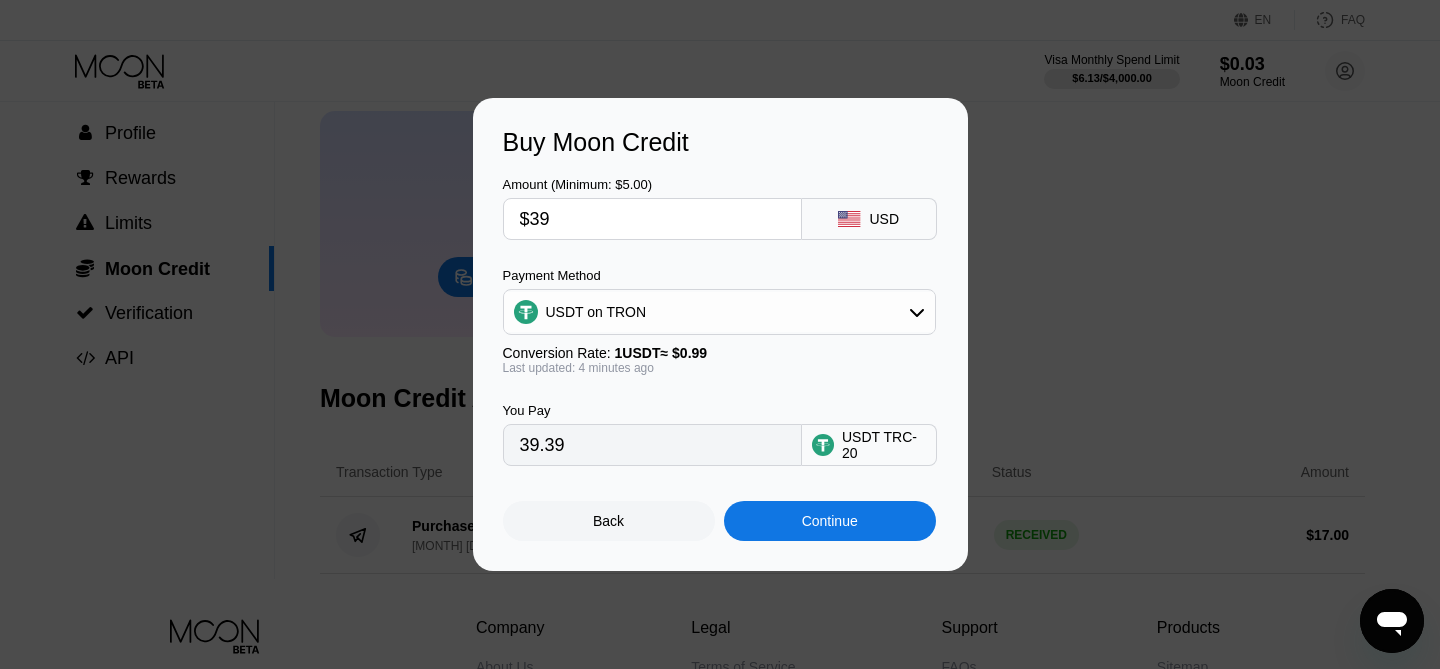type on "$3" 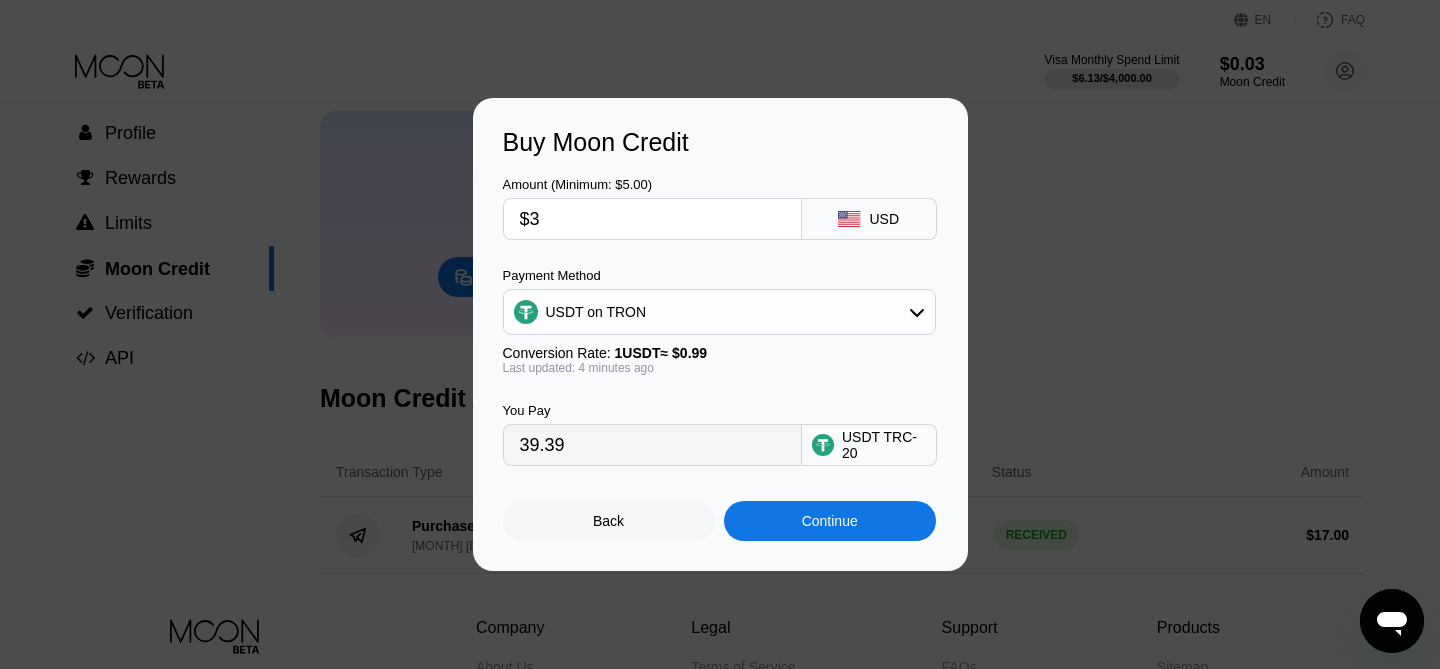 type on "3.03" 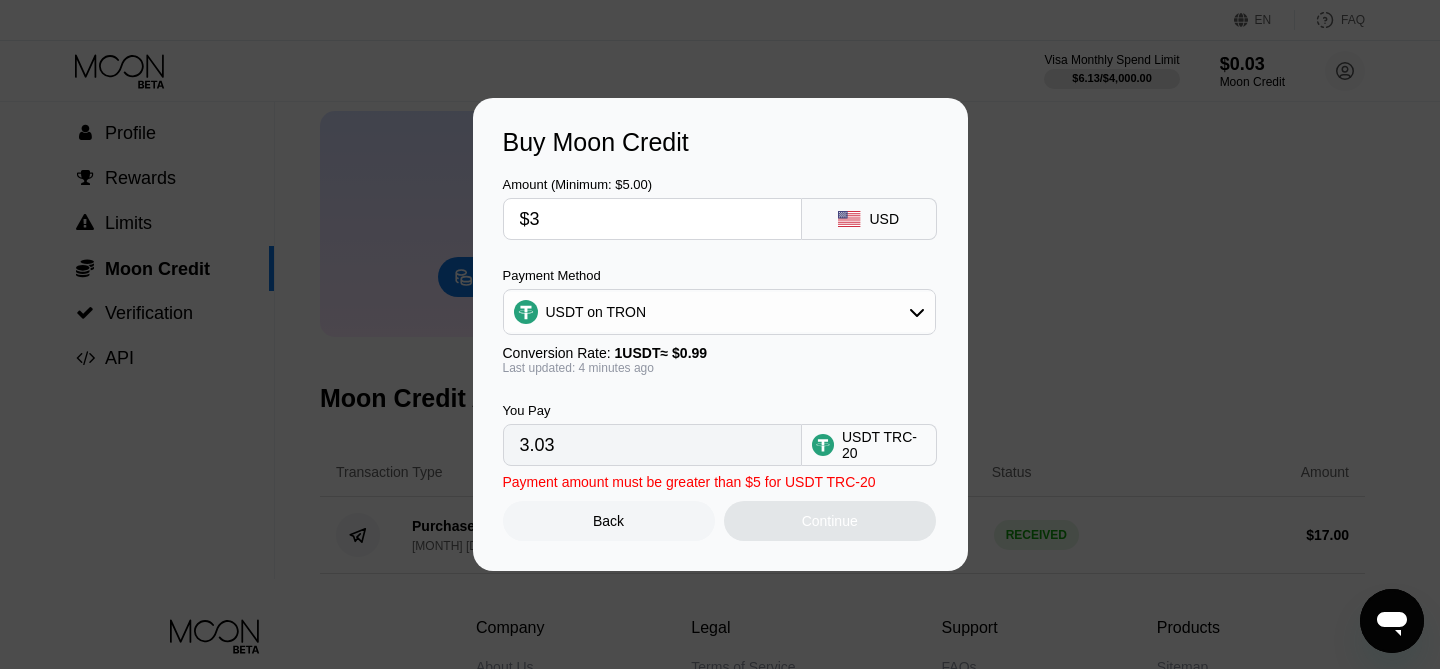 type on "$30" 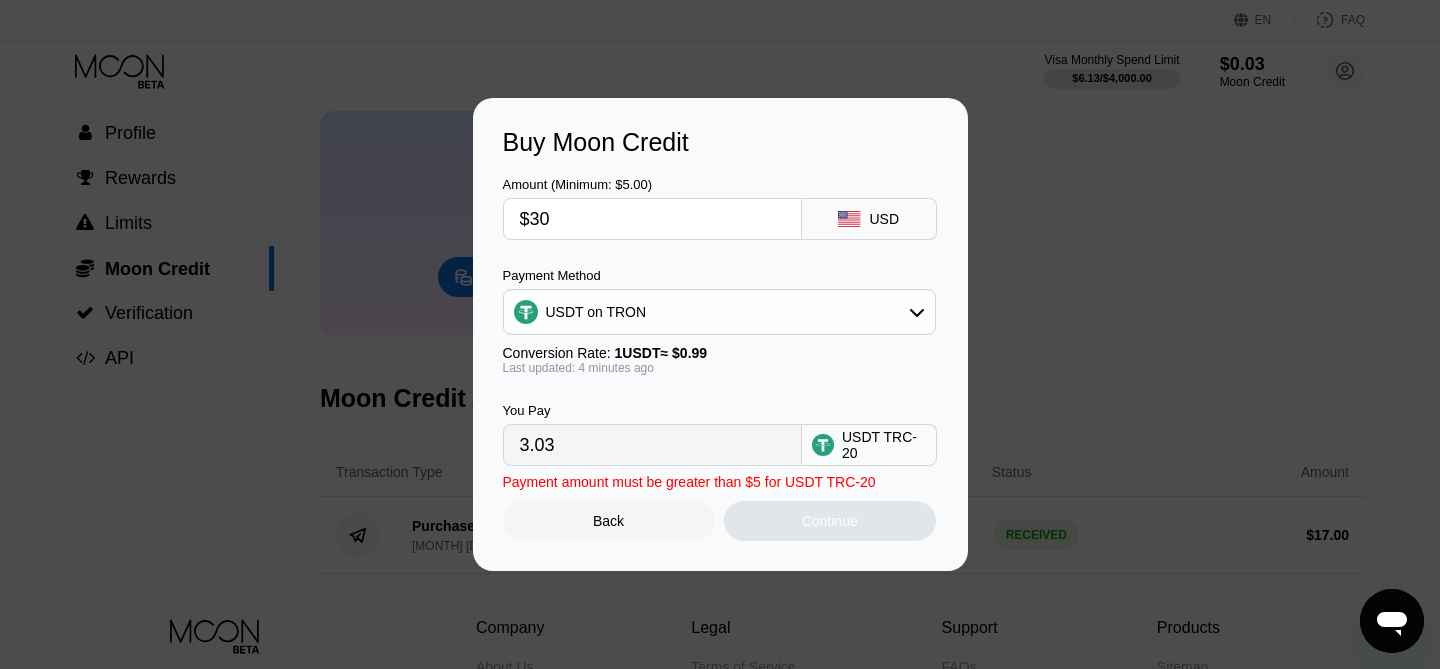 type on "30.30" 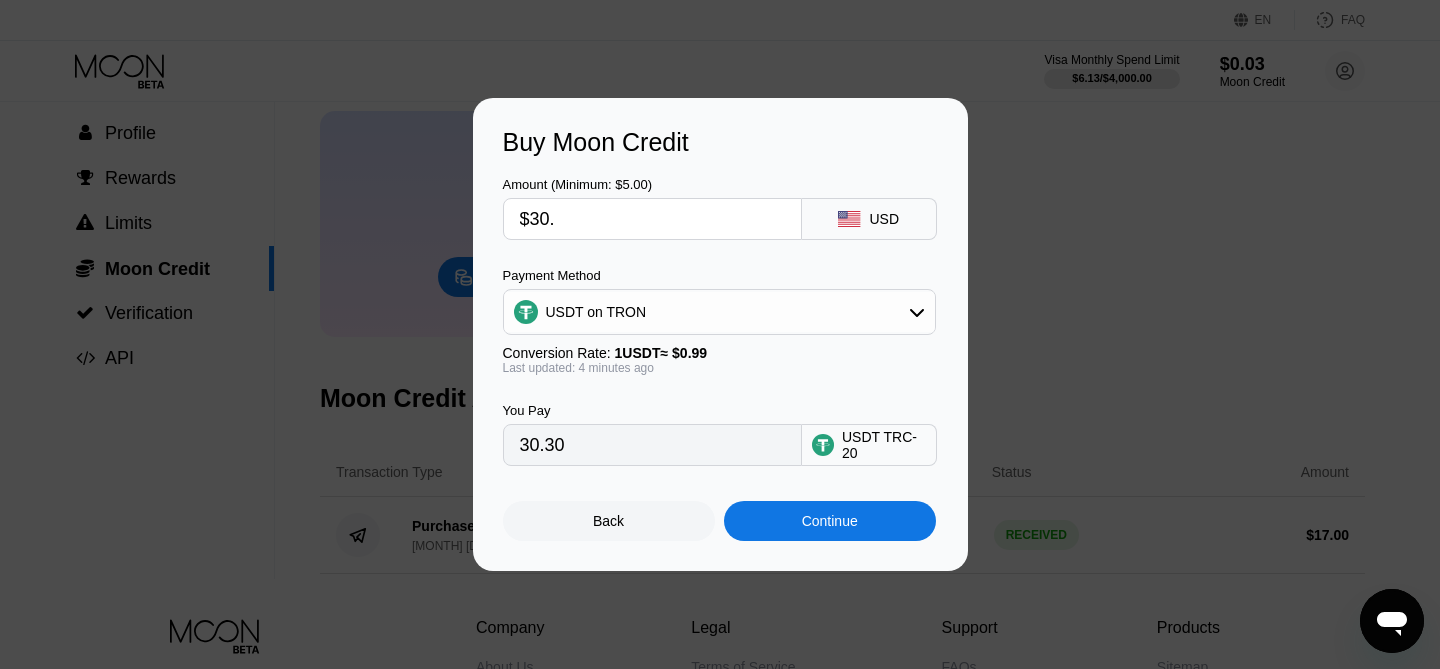 type on "$30.5" 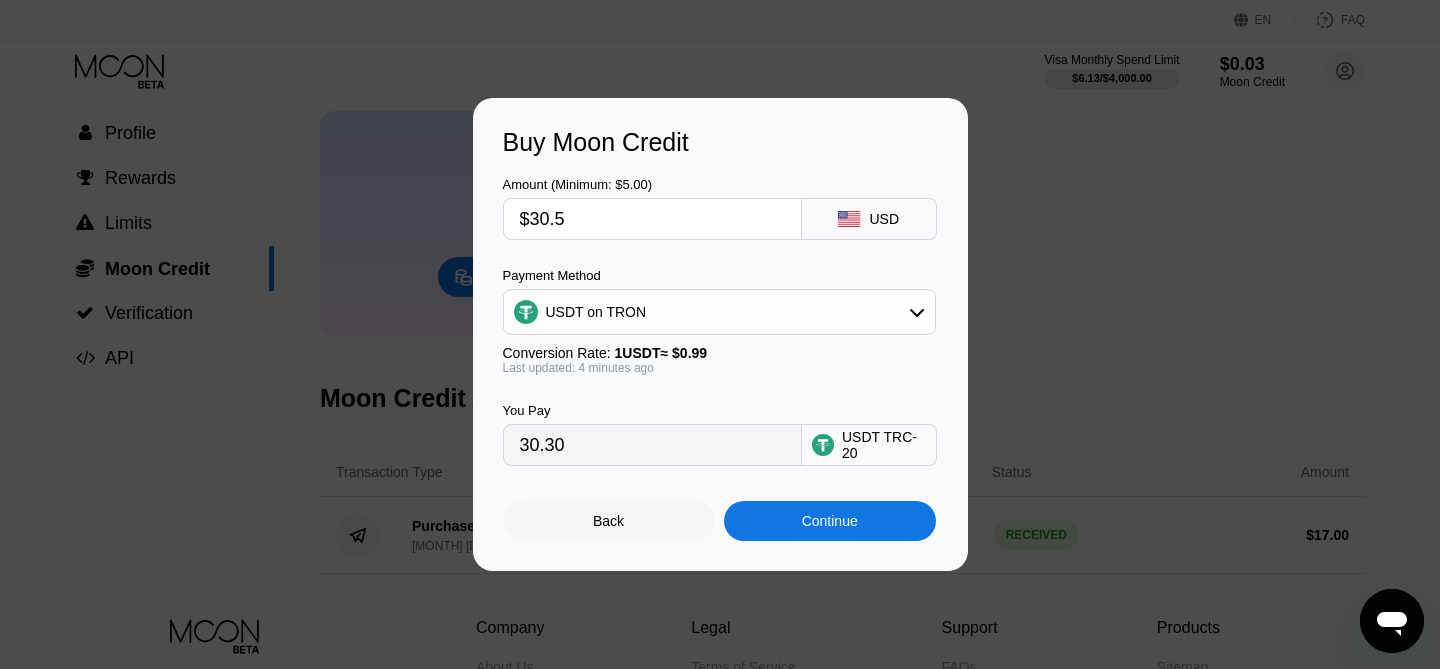 type on "30.81" 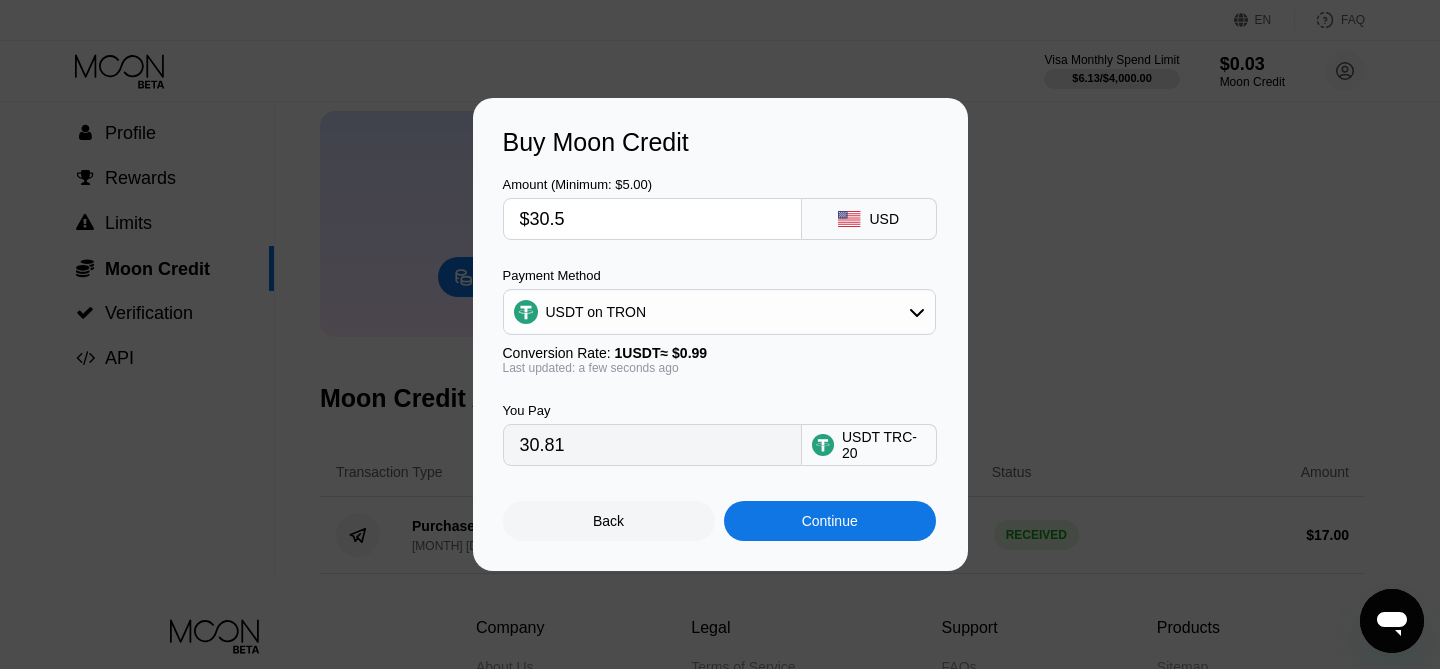 type on "$30.5" 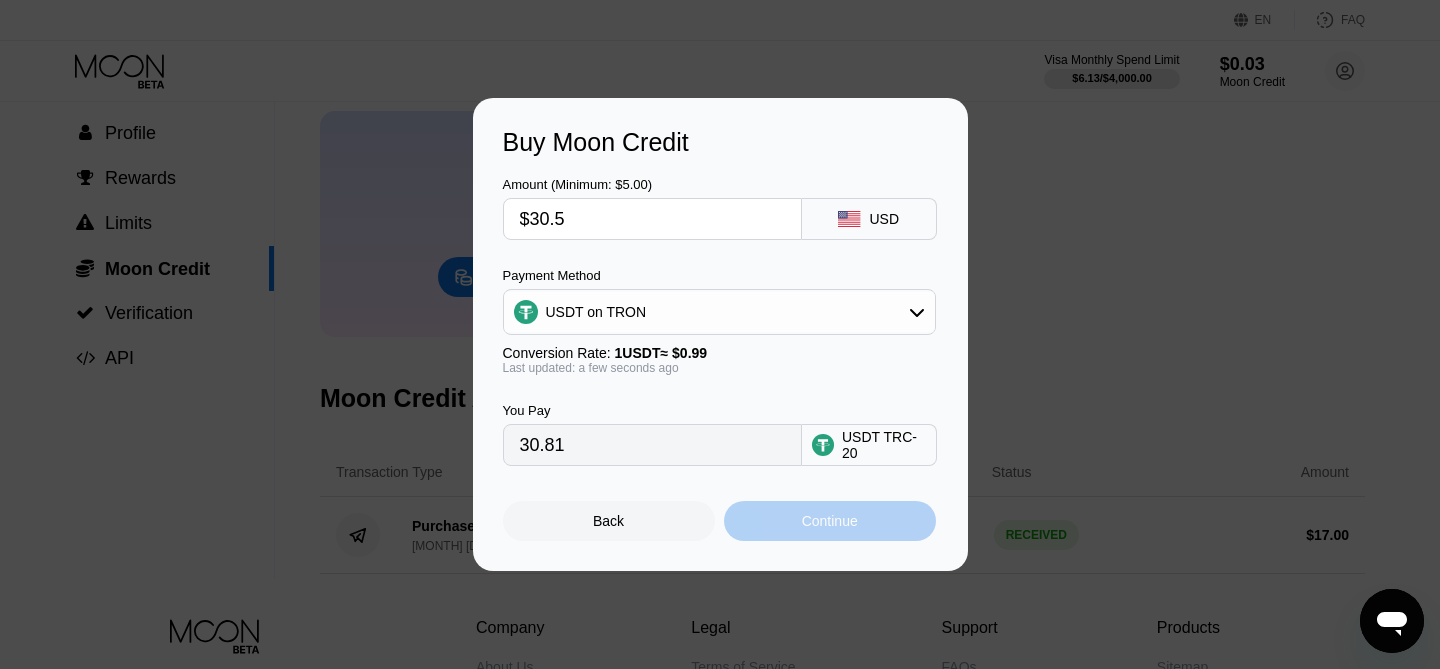click on "Continue" at bounding box center (830, 521) 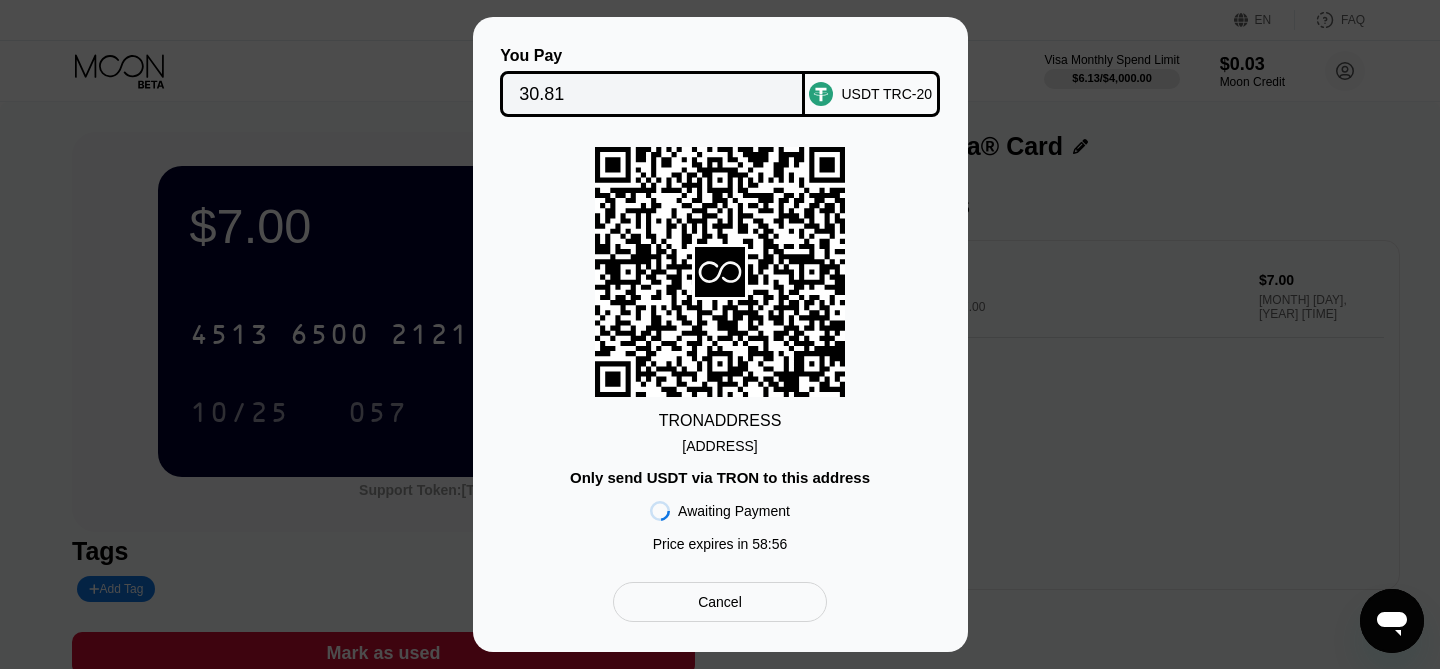 scroll, scrollTop: 0, scrollLeft: 0, axis: both 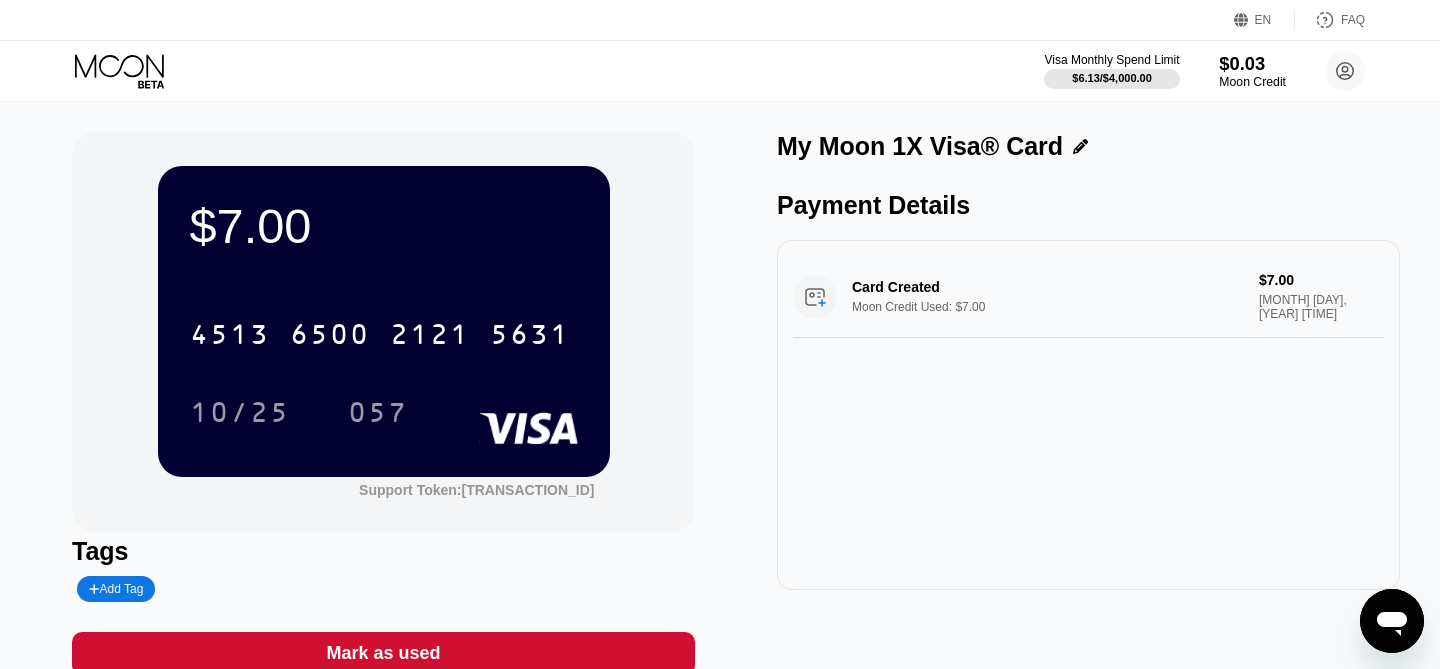 click on "Moon Credit" at bounding box center [1252, 82] 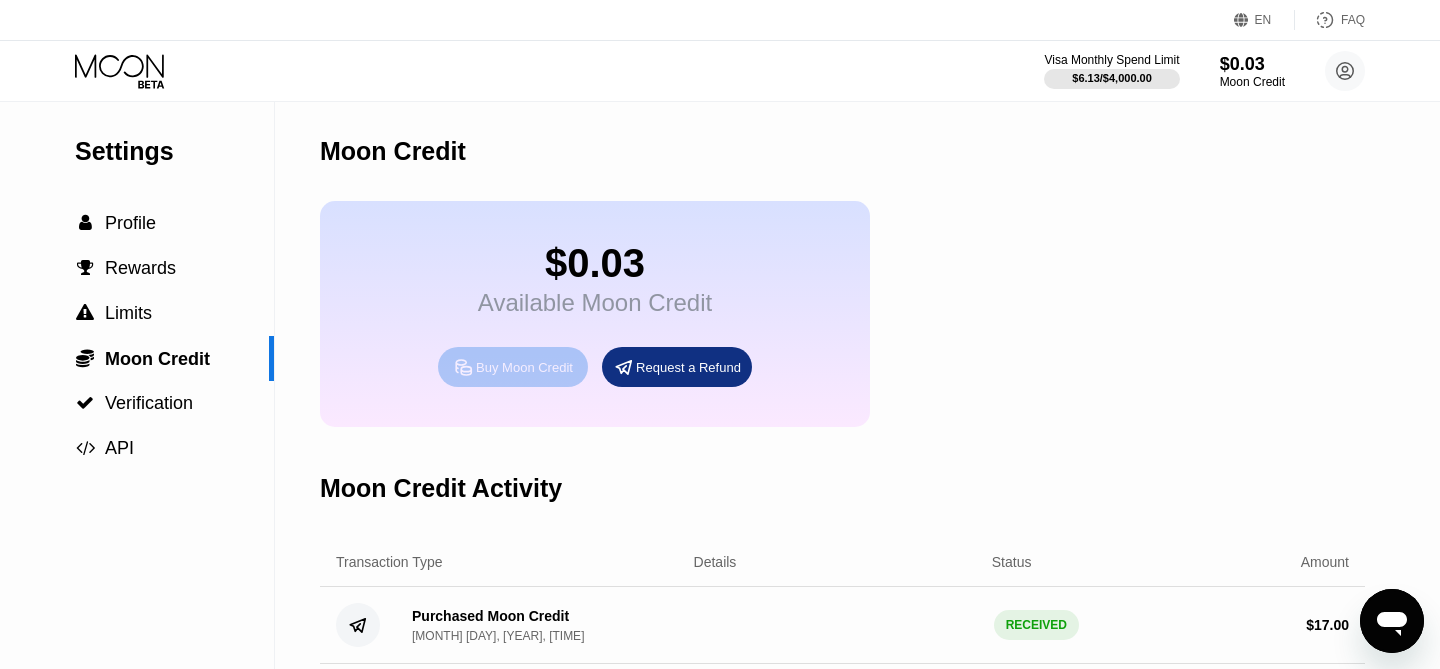 click on "Buy Moon Credit" at bounding box center [513, 367] 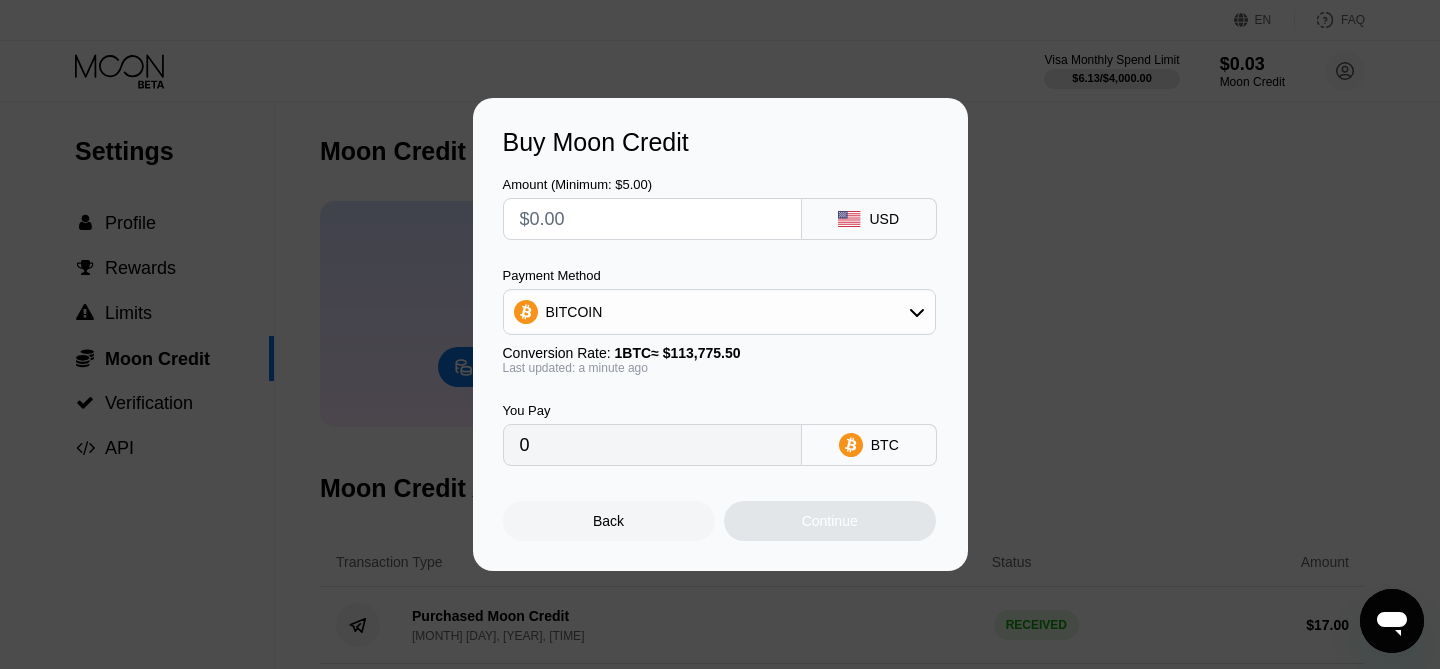 click at bounding box center (652, 219) 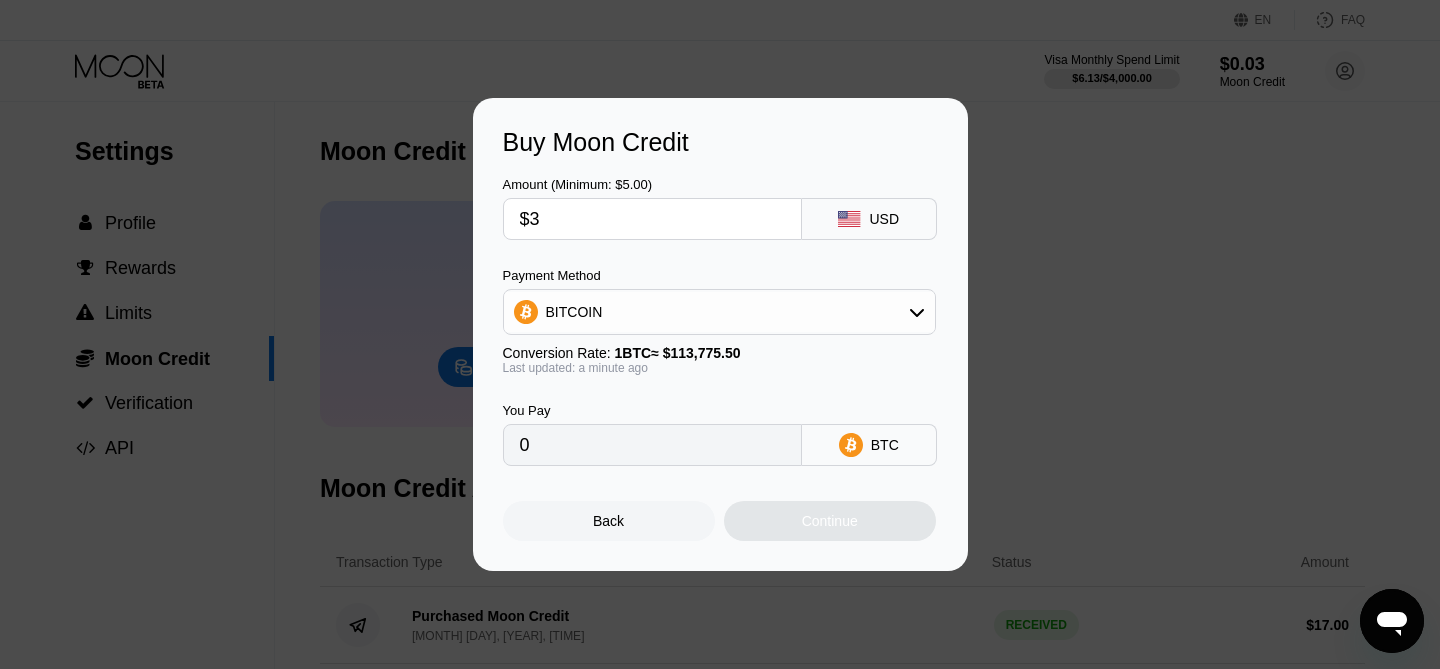 type on "$32" 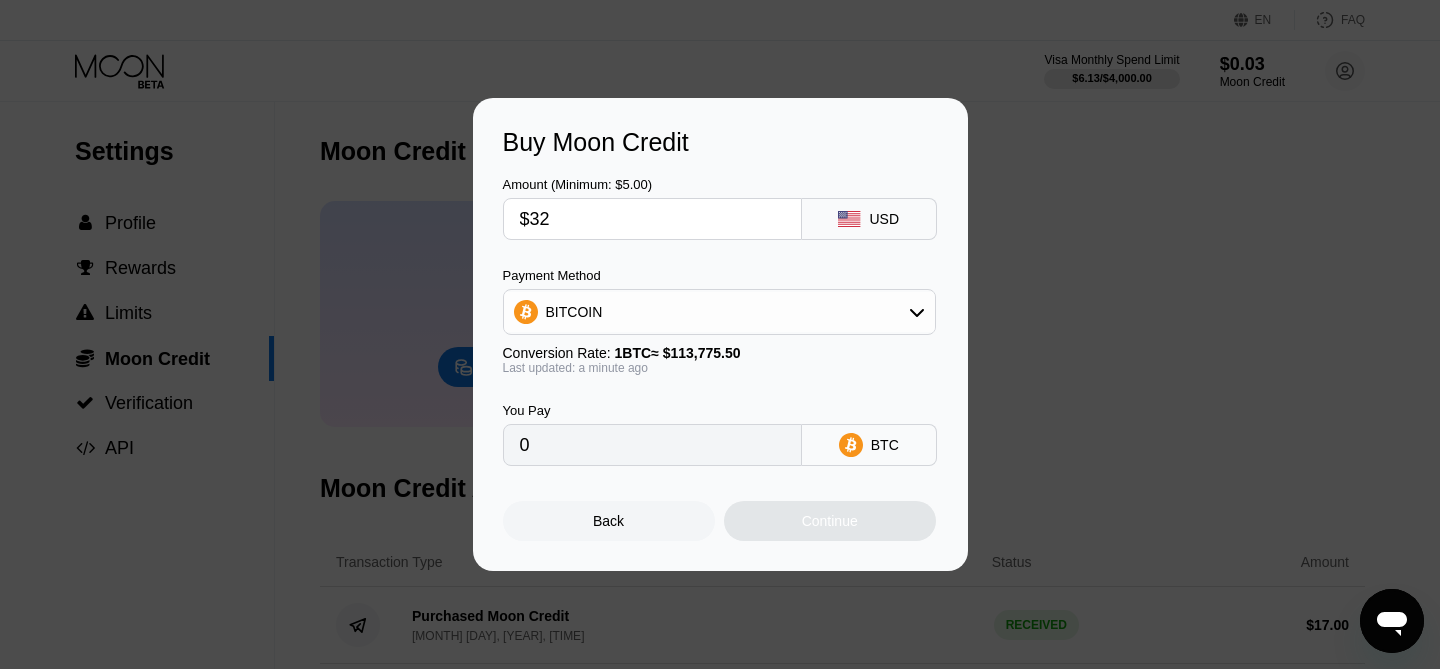 type on "0.00028126" 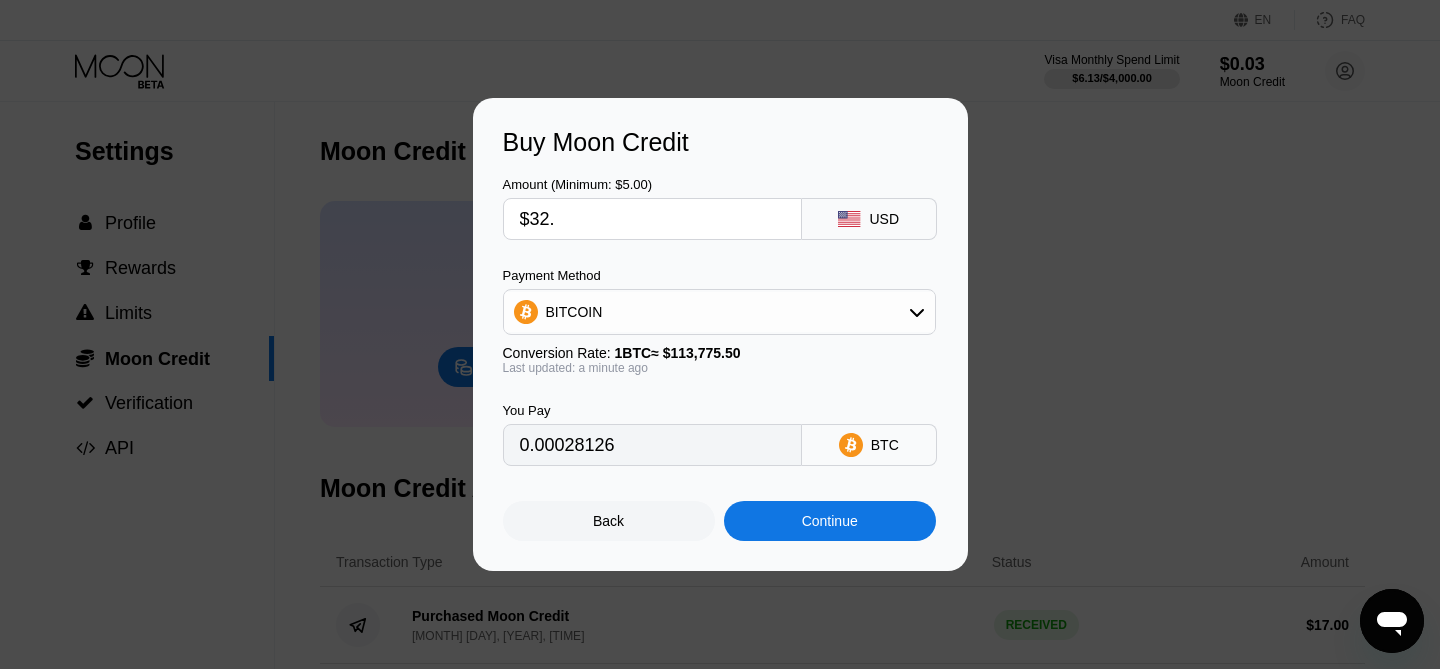 type on "$32.5" 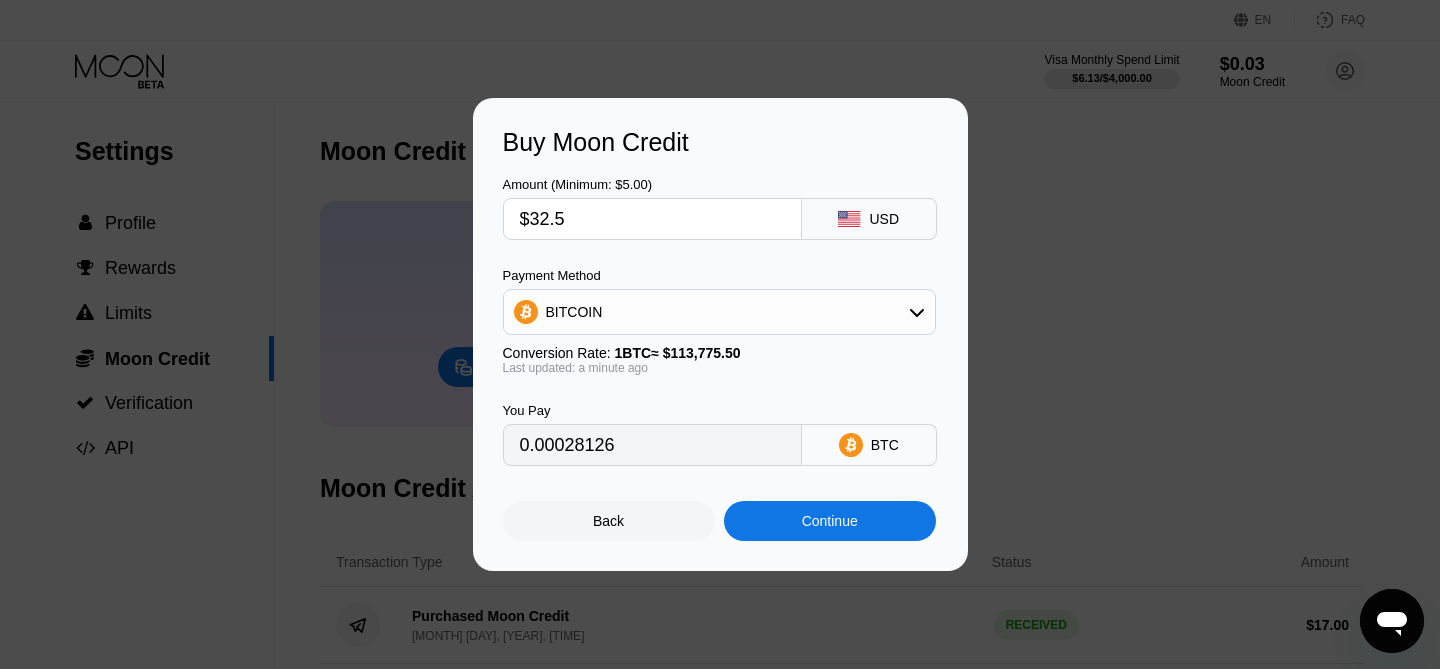 type on "0.00028566" 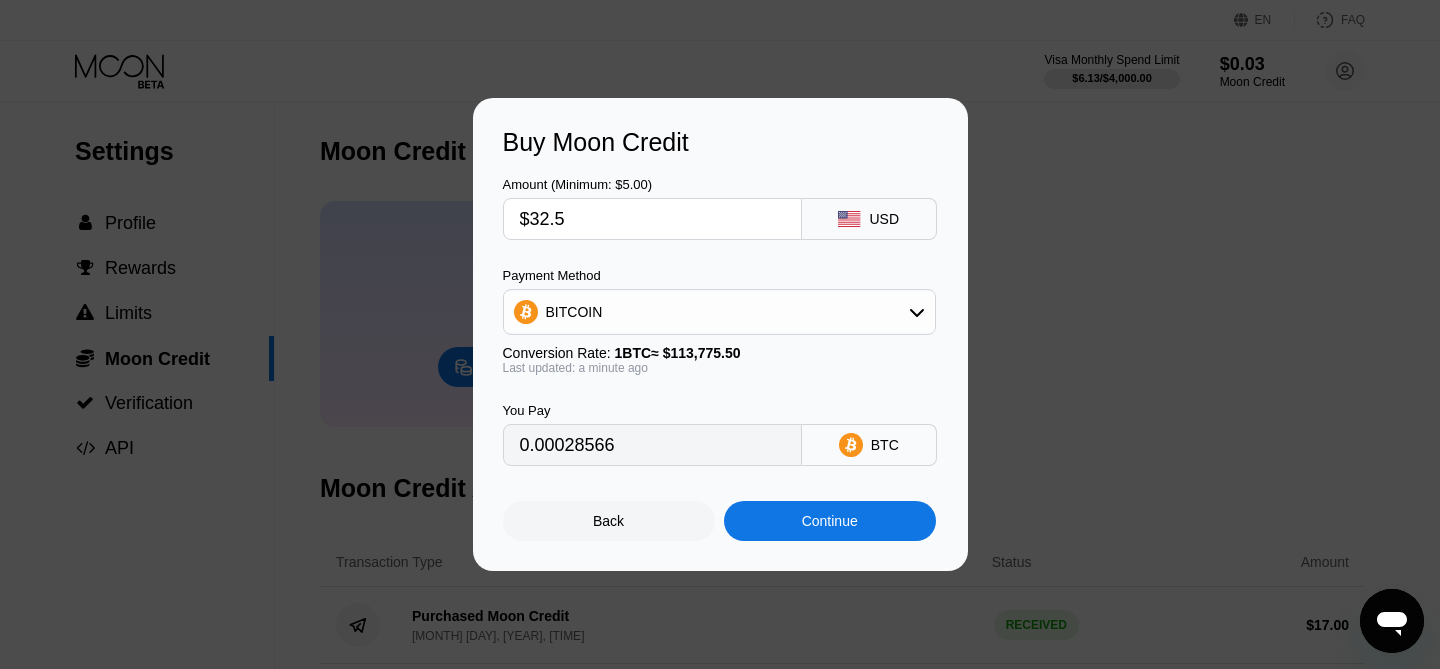 type on "$32.5" 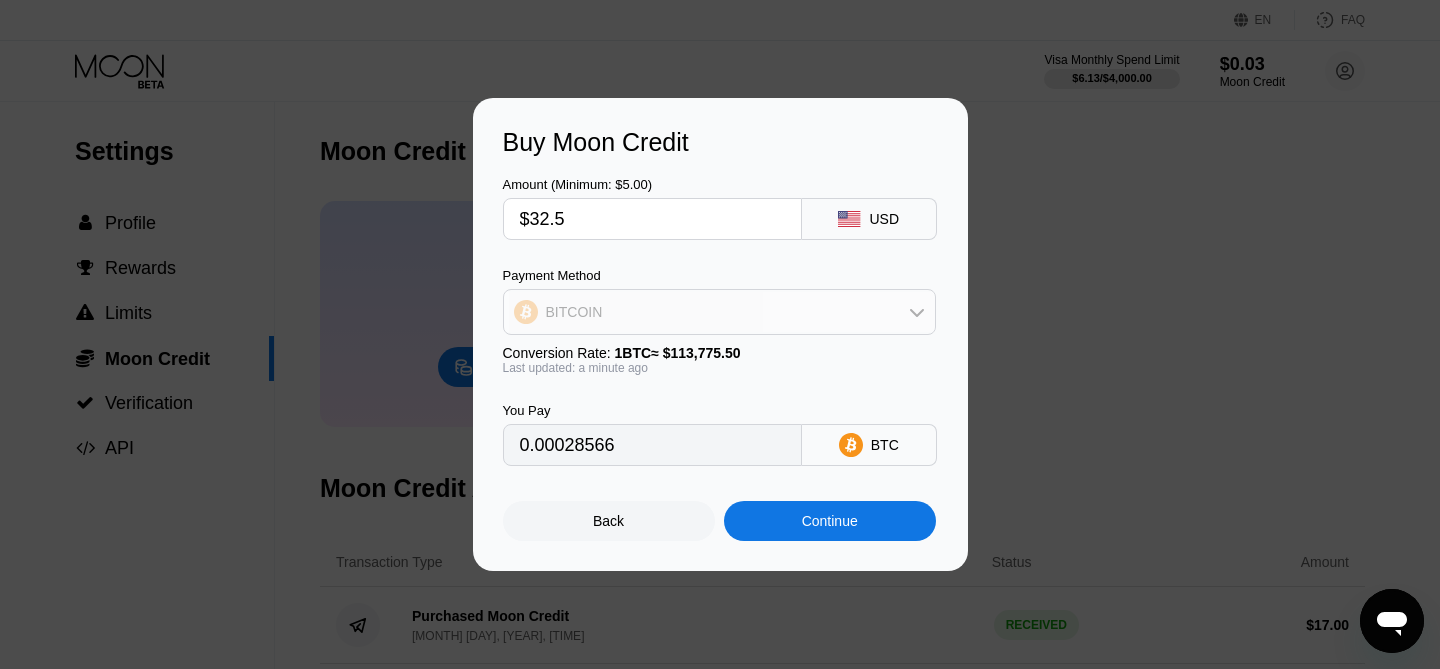 click on "BITCOIN" at bounding box center (719, 312) 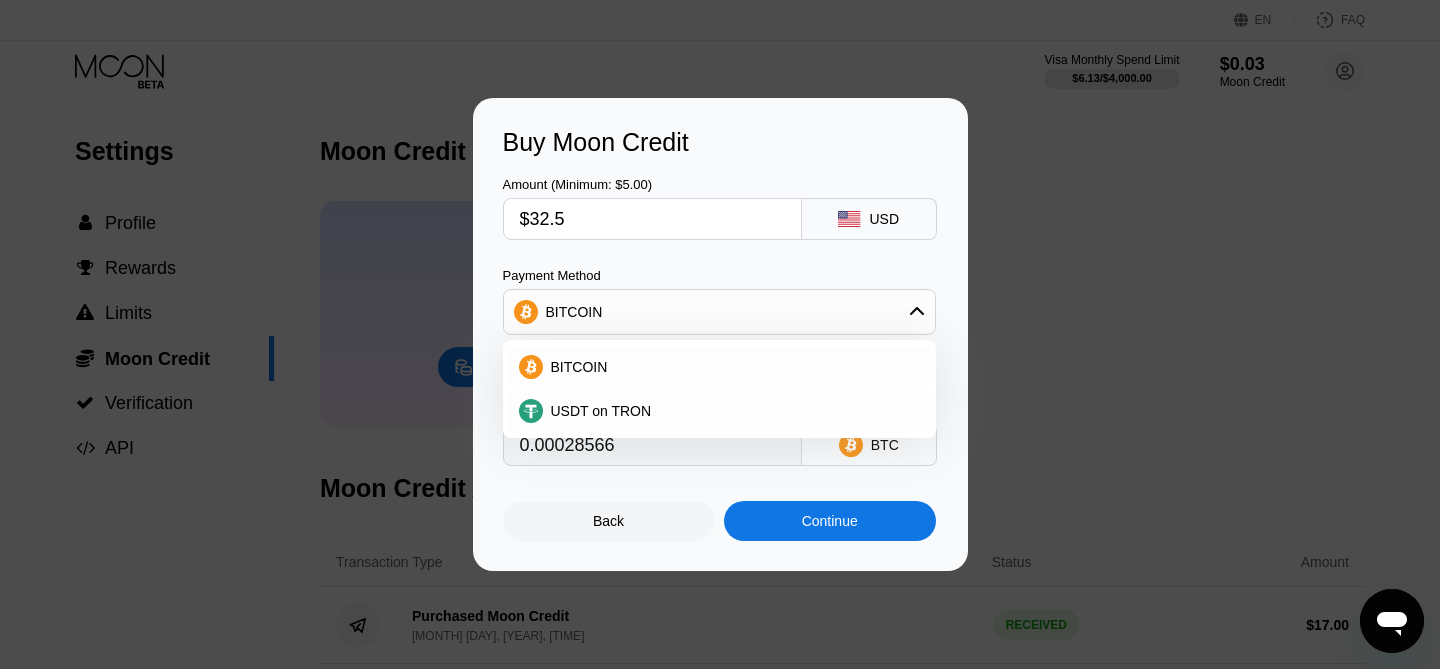 click on "BITCOIN USDT on TRON" at bounding box center [719, 389] 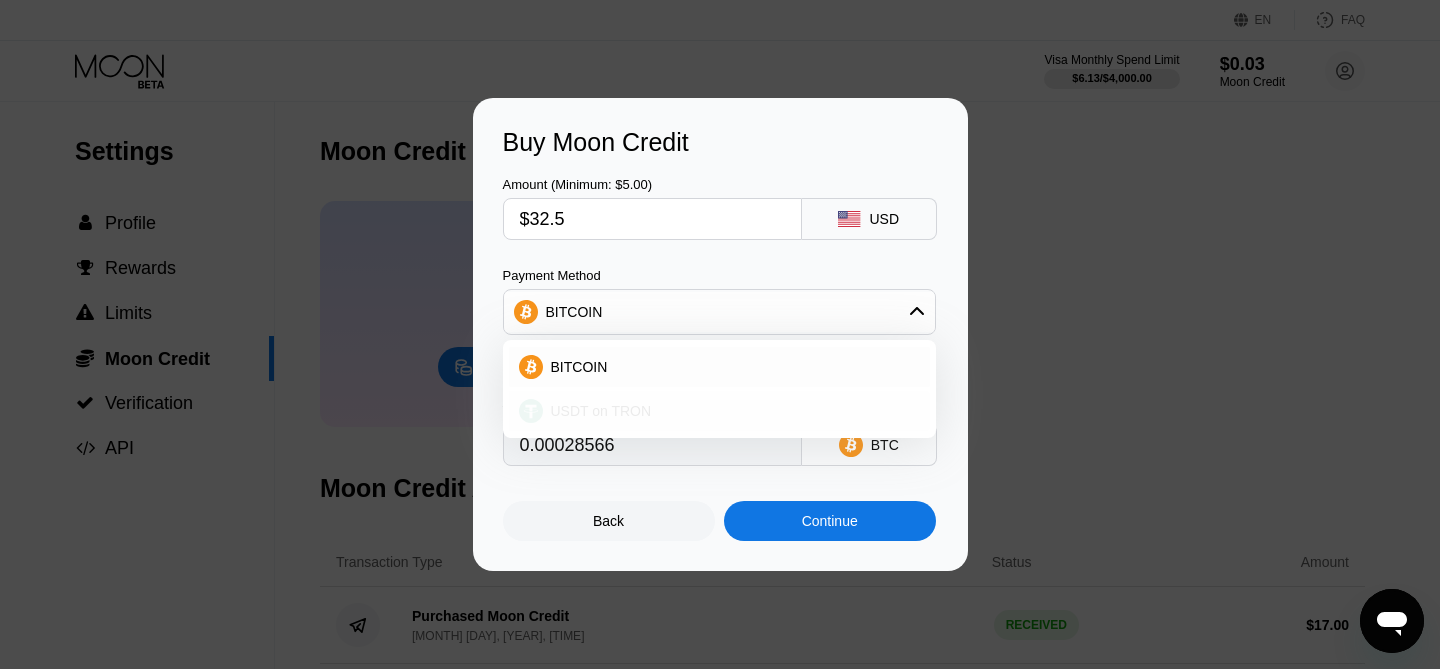 click on "USDT on TRON" at bounding box center (719, 411) 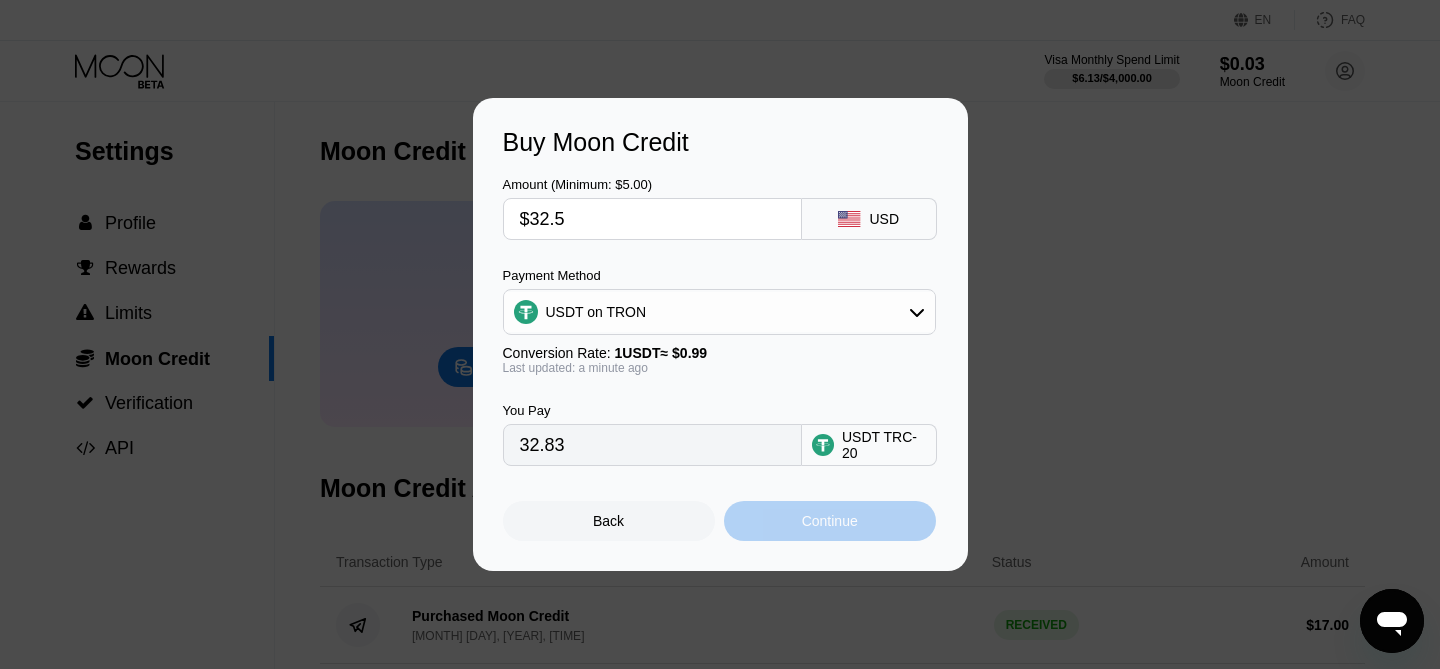 click on "Continue" at bounding box center (830, 521) 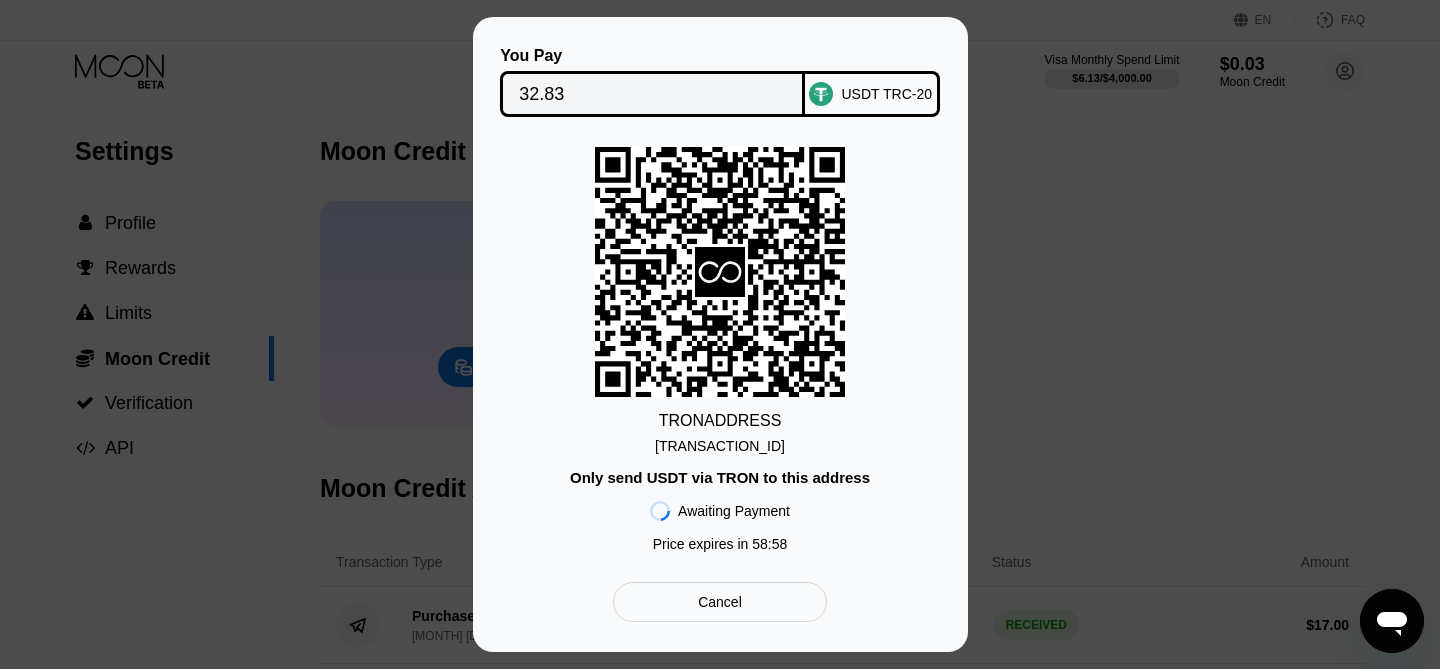 click on "TK9T5D3UCBJXkSE...zSjgcR9yeVxXxh7" at bounding box center (720, 446) 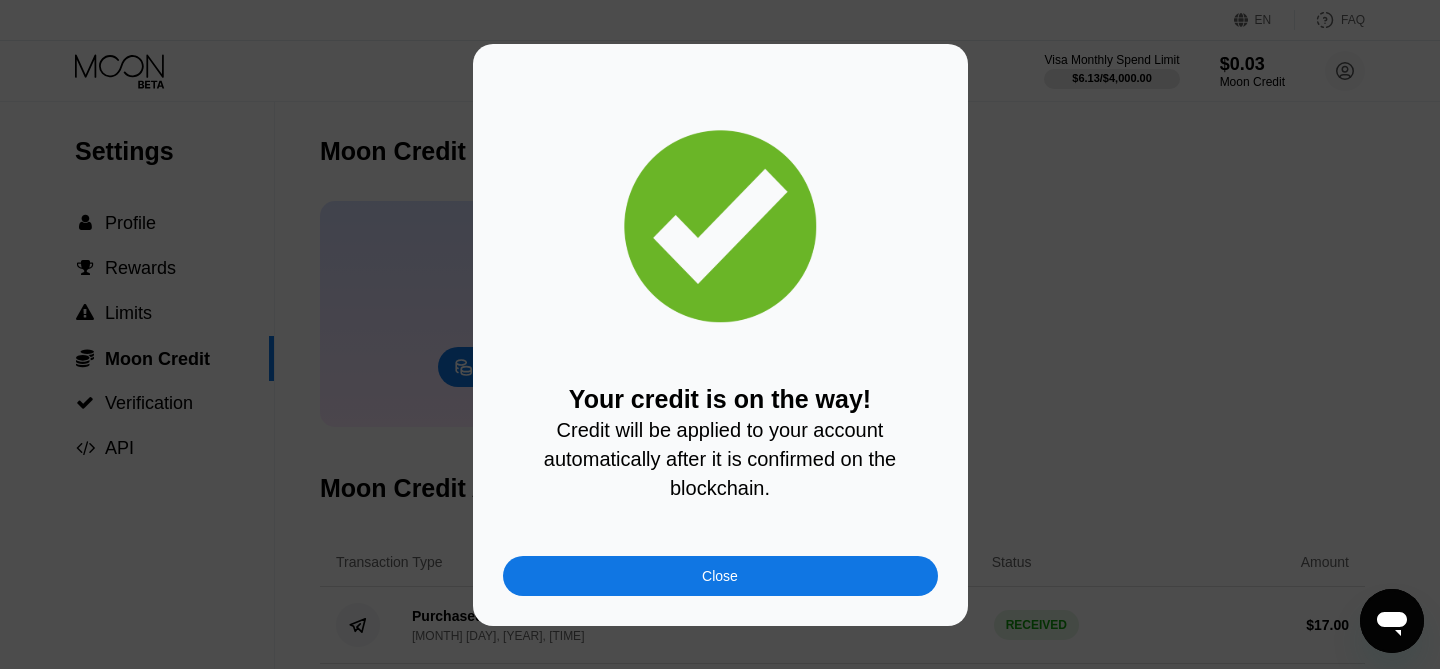 click on "Close" at bounding box center (720, 576) 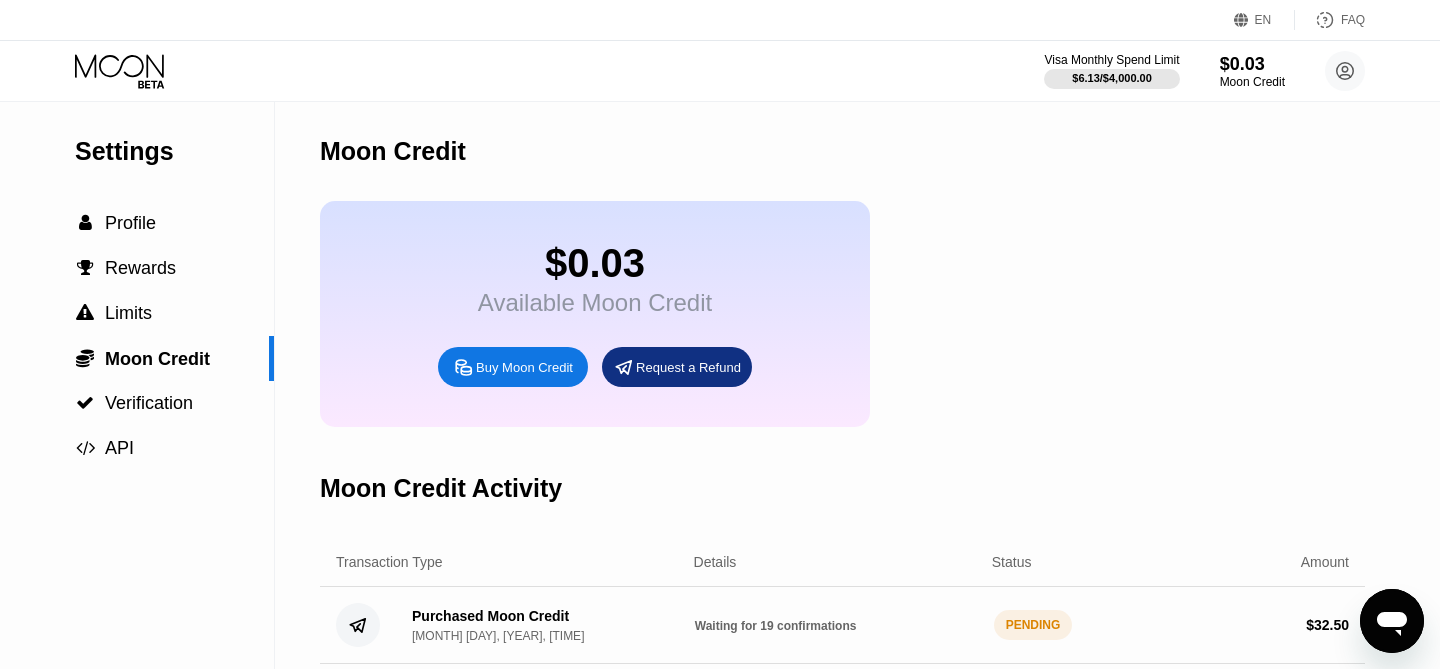 click 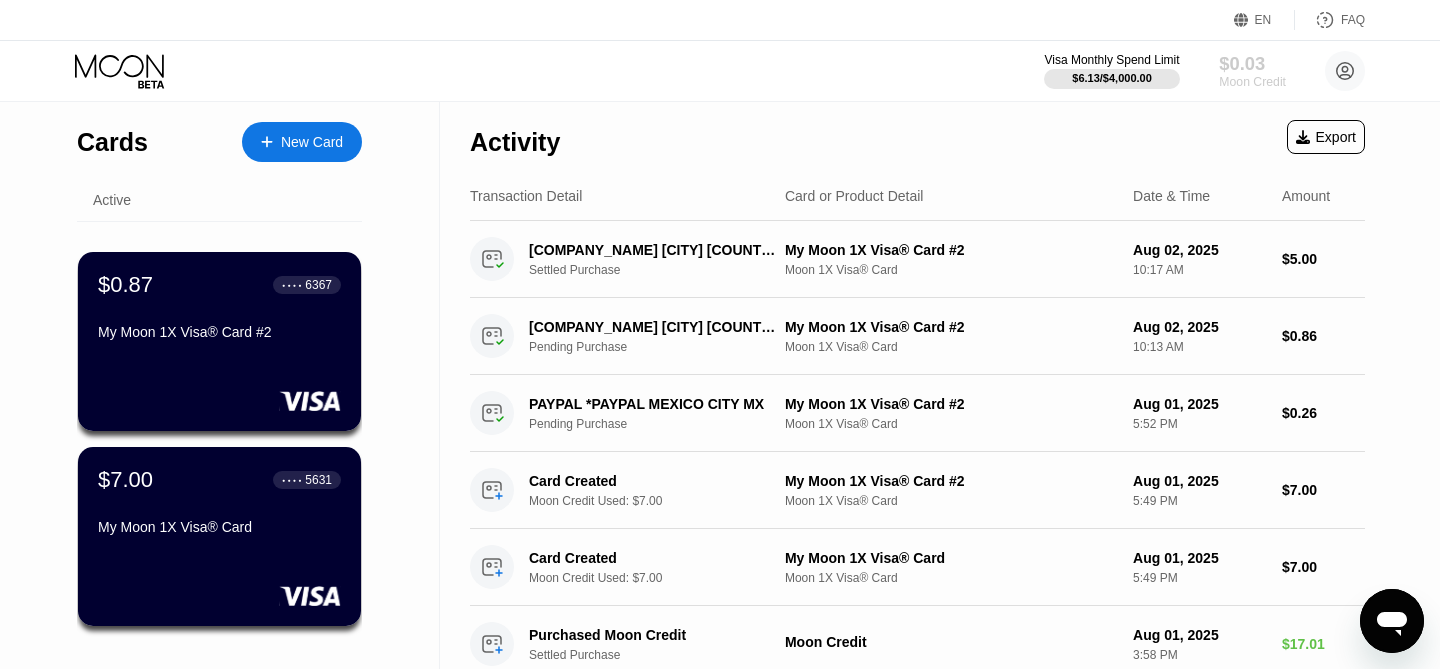 click on "$0.03" at bounding box center (1252, 63) 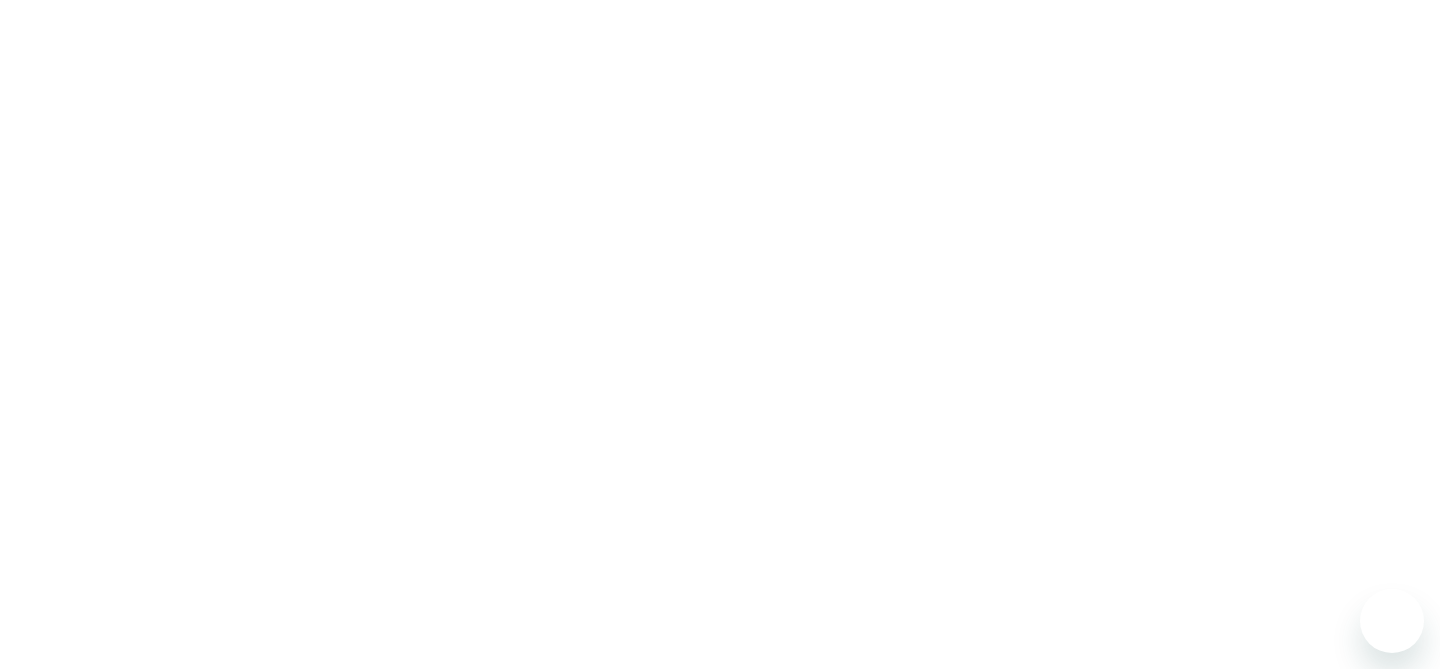 scroll, scrollTop: 0, scrollLeft: 0, axis: both 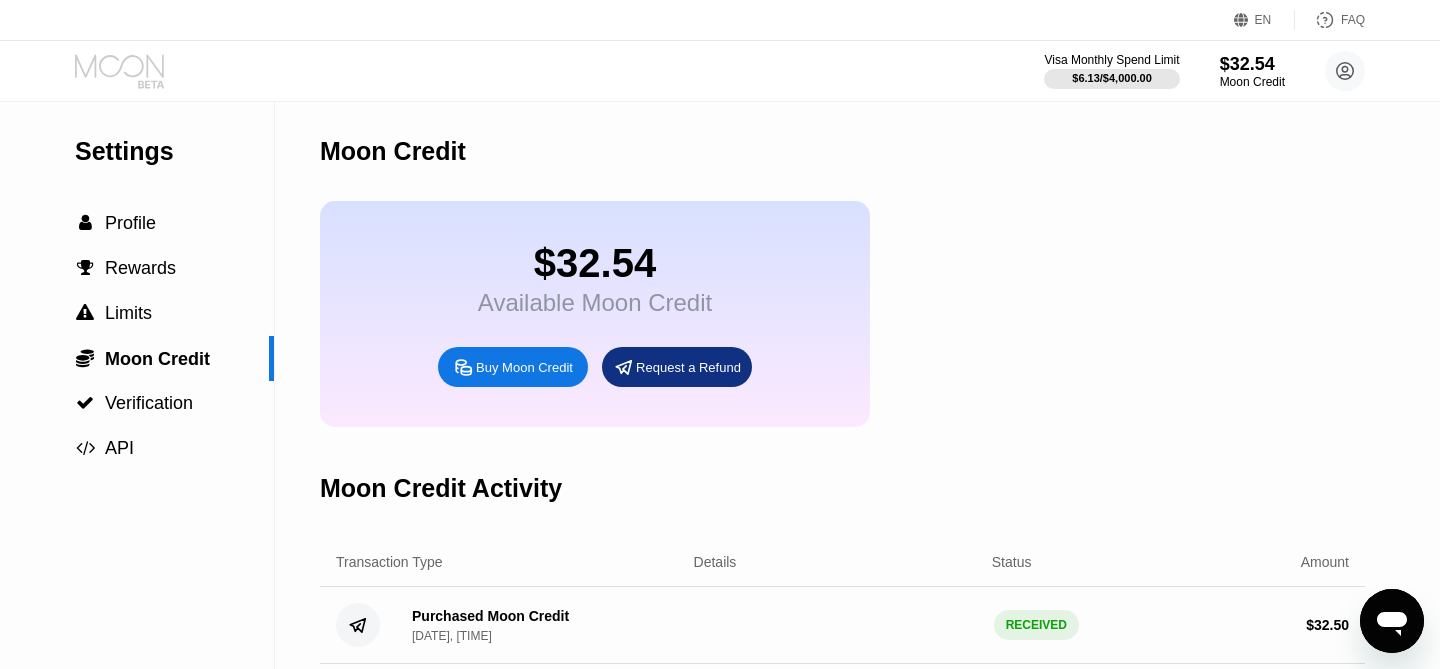 click 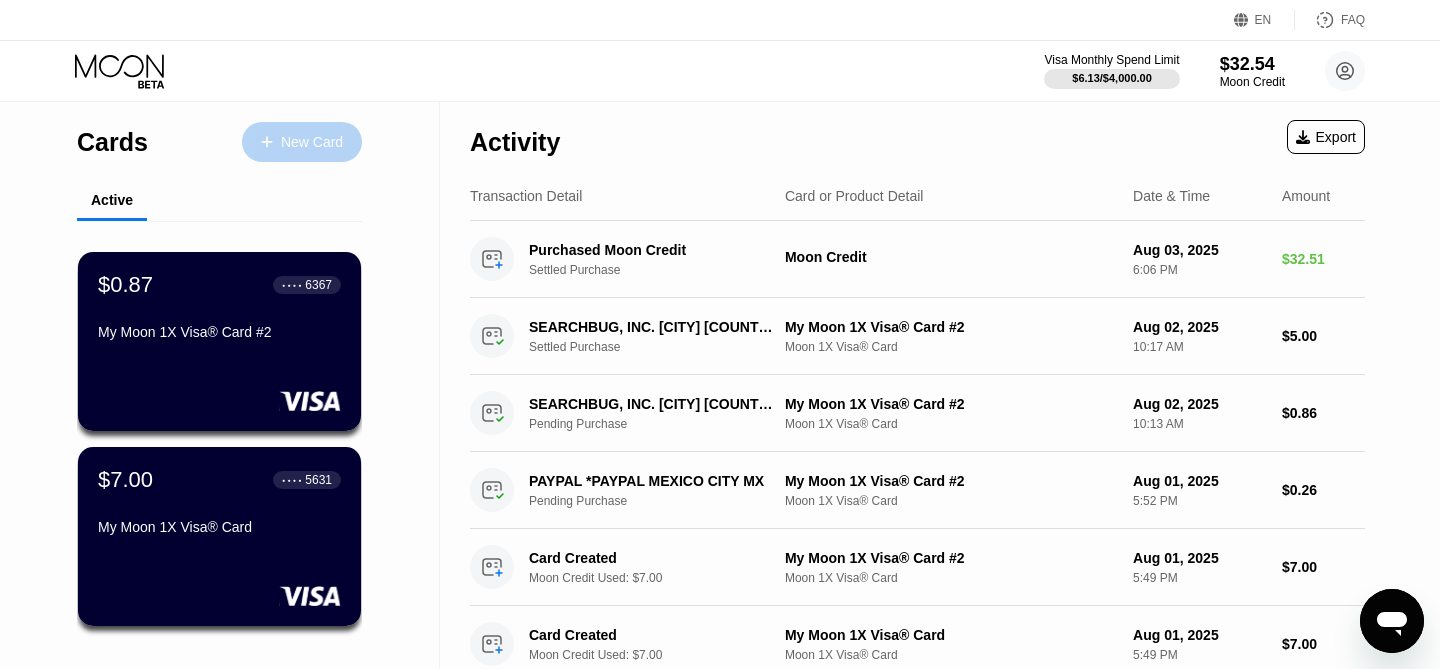 click on "New Card" at bounding box center (302, 142) 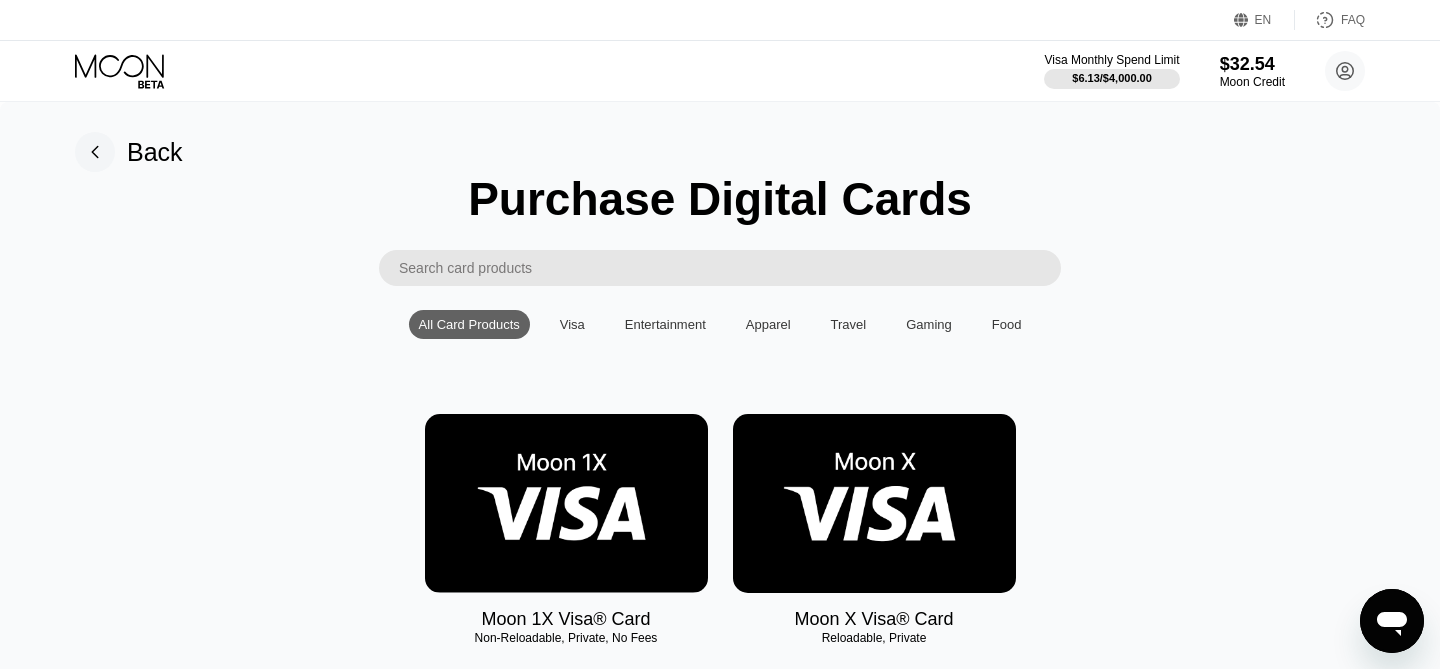 click at bounding box center [566, 503] 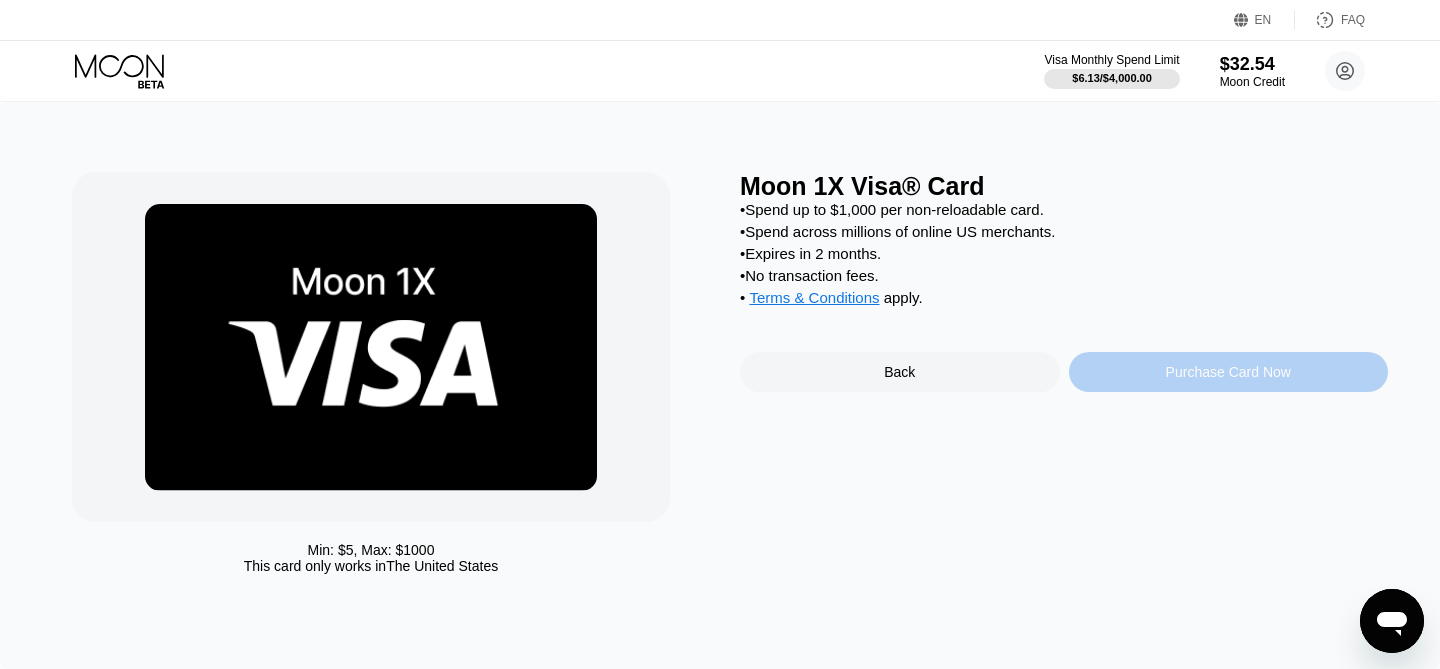 click on "Purchase Card Now" at bounding box center (1229, 372) 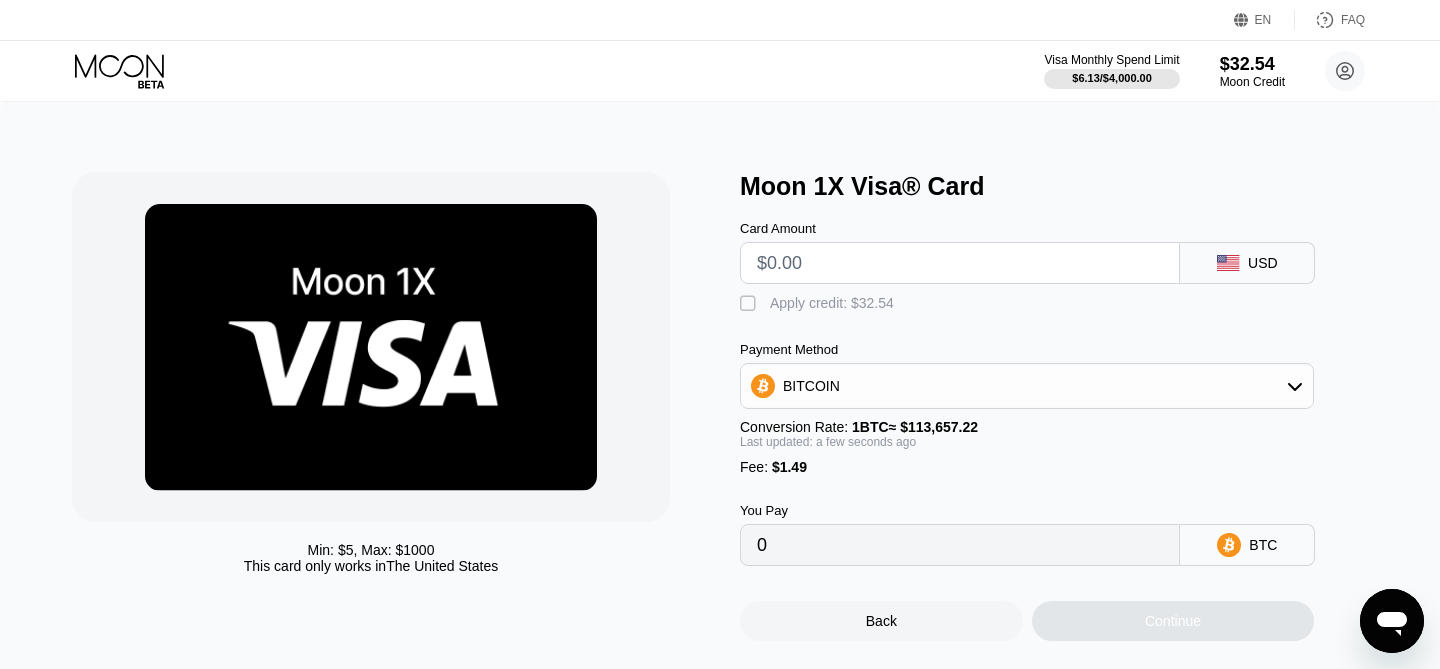 click on "Apply credit: $32.54" at bounding box center (832, 303) 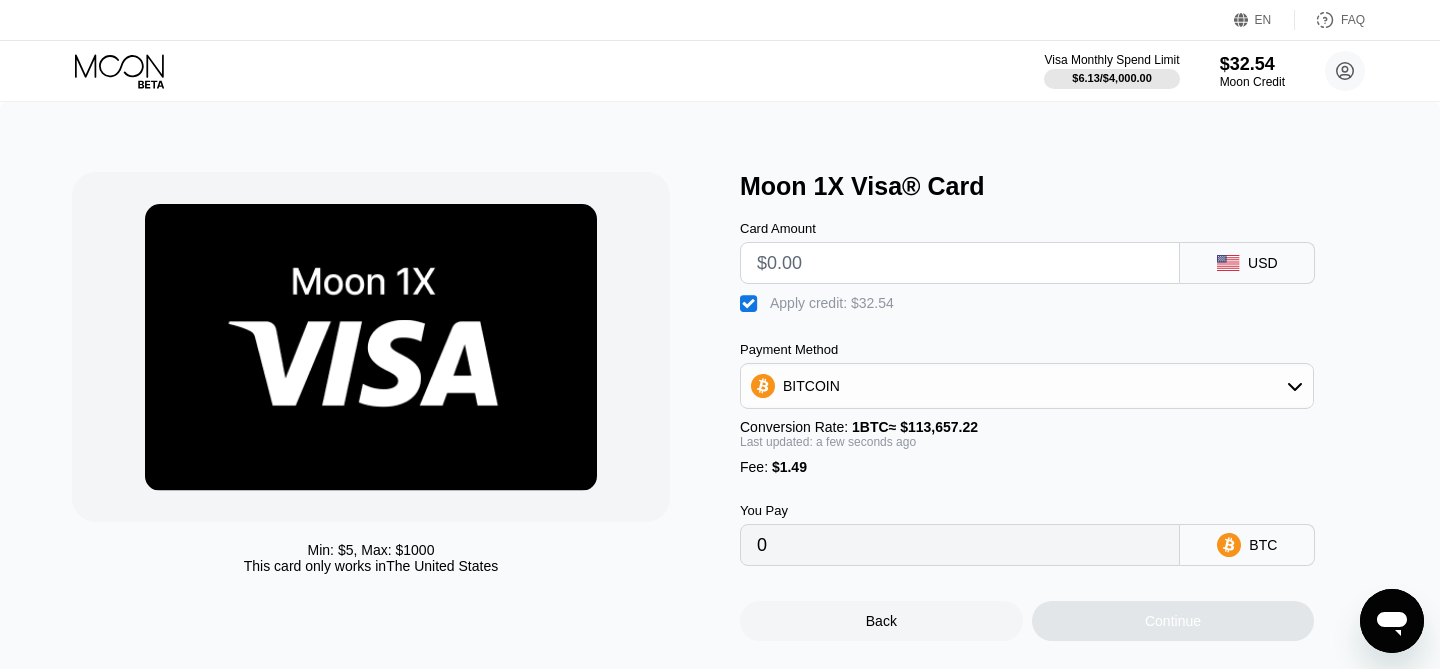 click on "Card Amount" at bounding box center [960, 252] 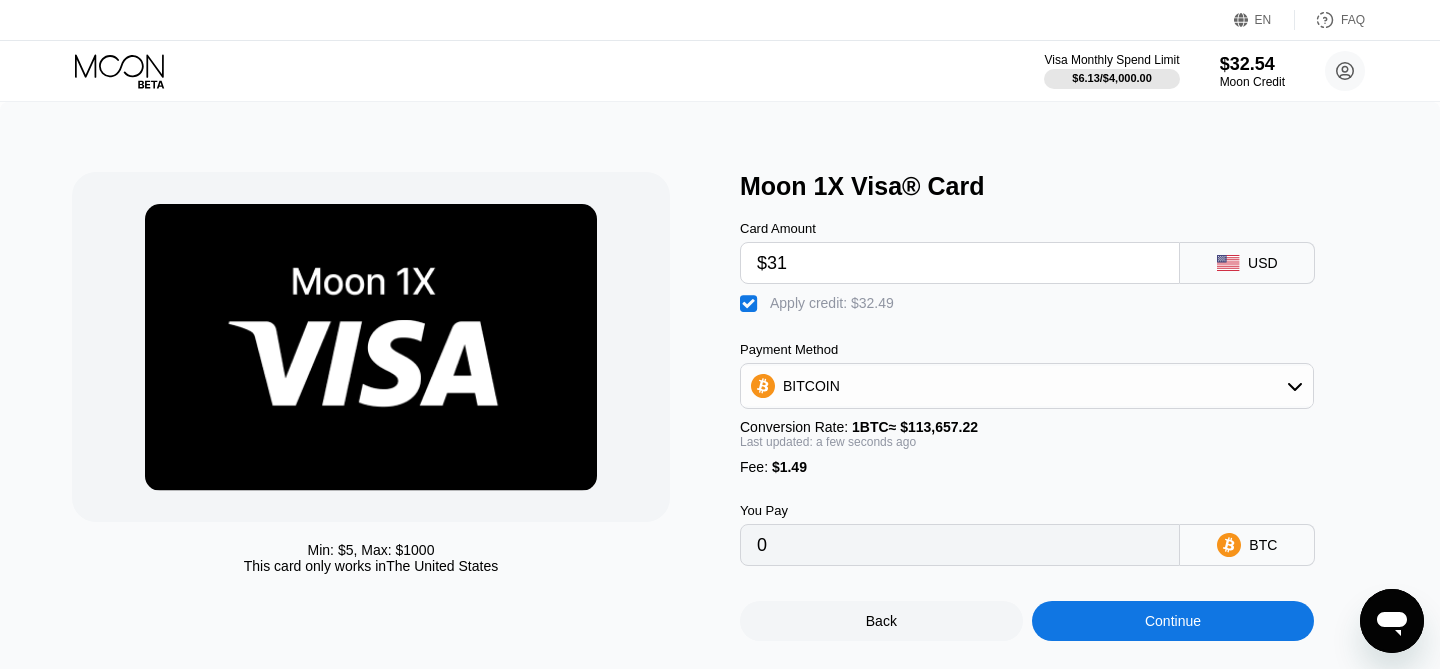 type on "$31" 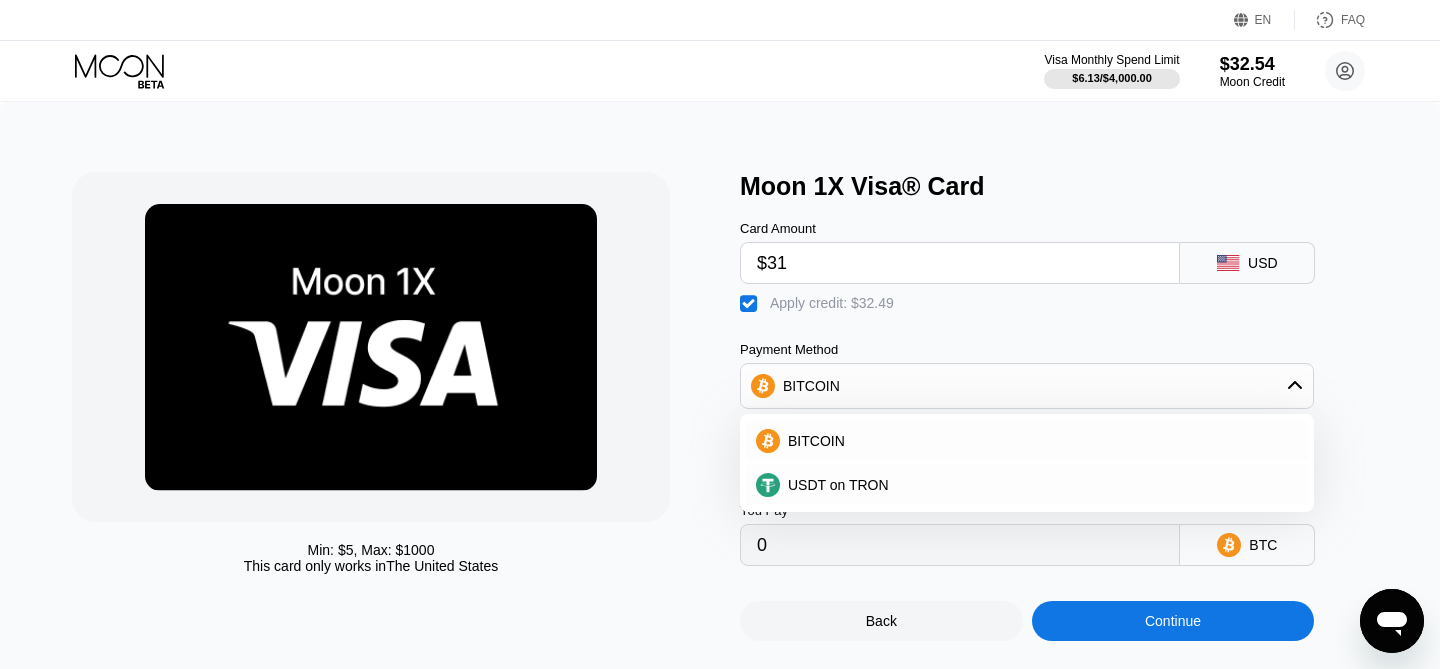 click on "BITCOIN" at bounding box center [1027, 386] 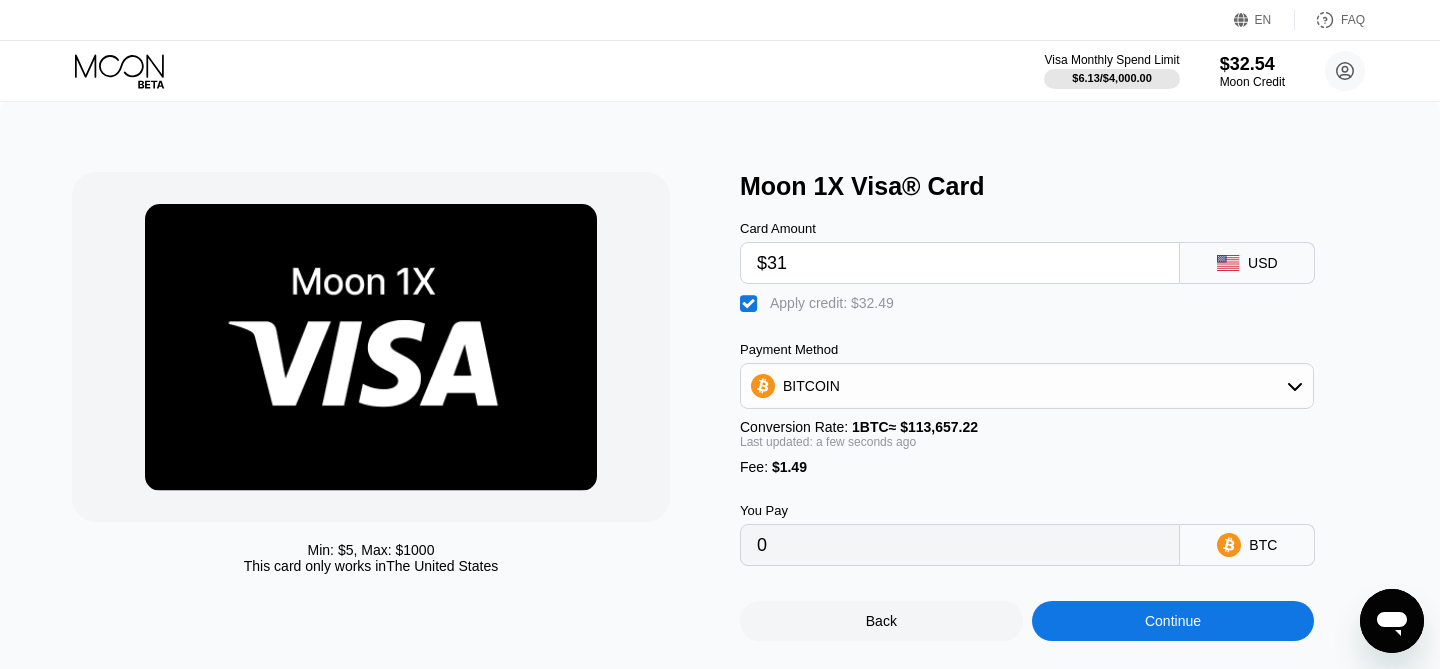 click on "Continue" at bounding box center [1173, 621] 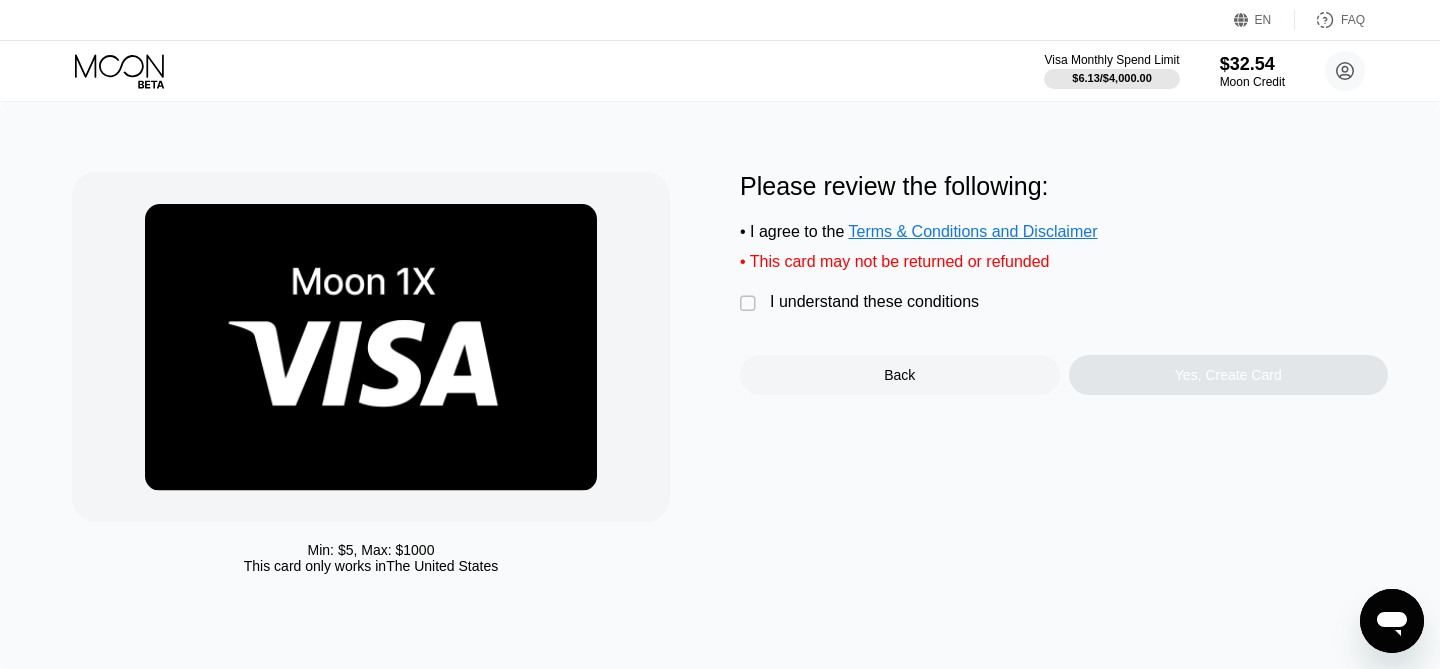 click on "I understand these conditions" at bounding box center [874, 302] 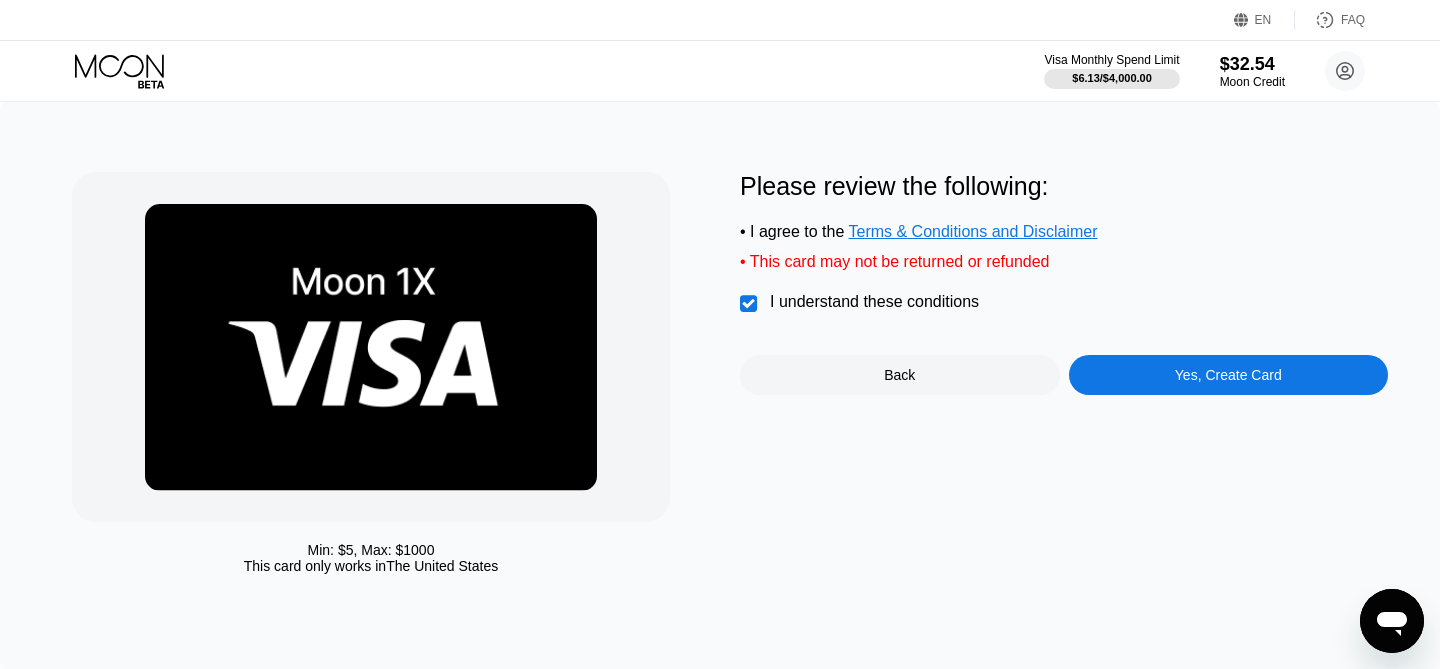 click on "Yes, Create Card" at bounding box center [1228, 375] 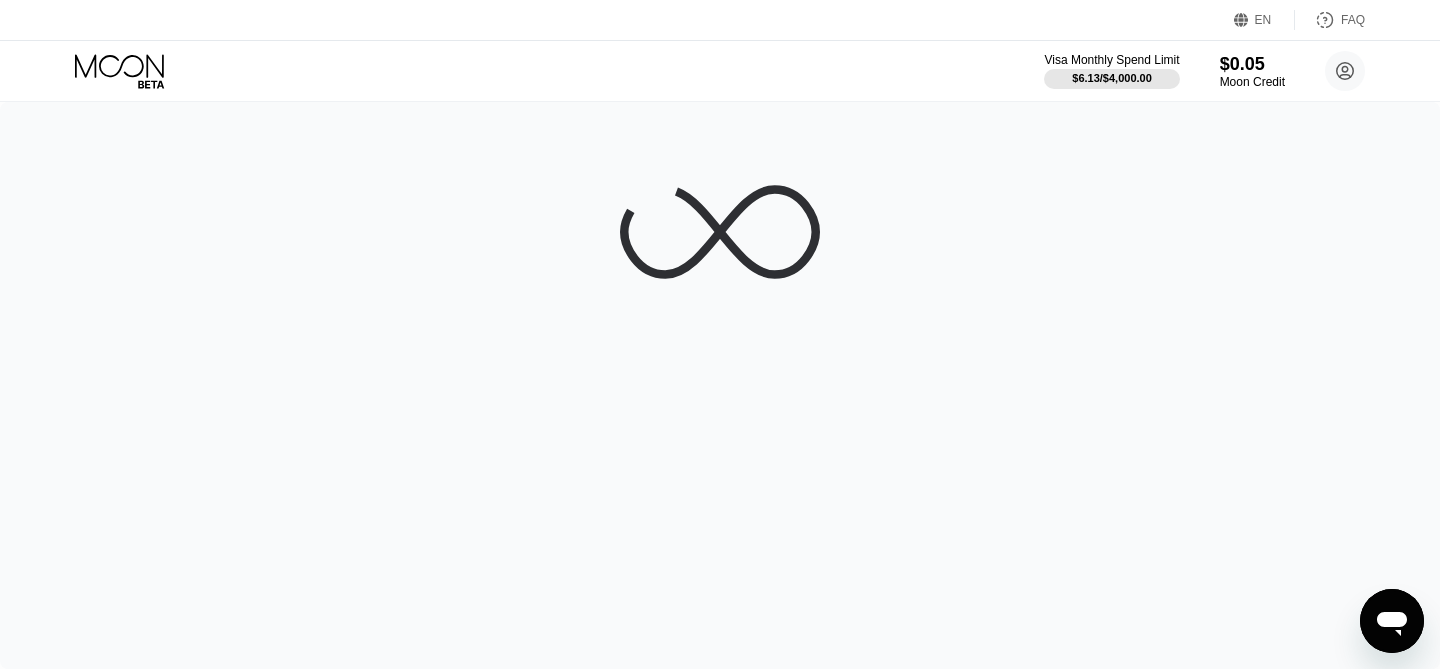 scroll, scrollTop: 50, scrollLeft: 0, axis: vertical 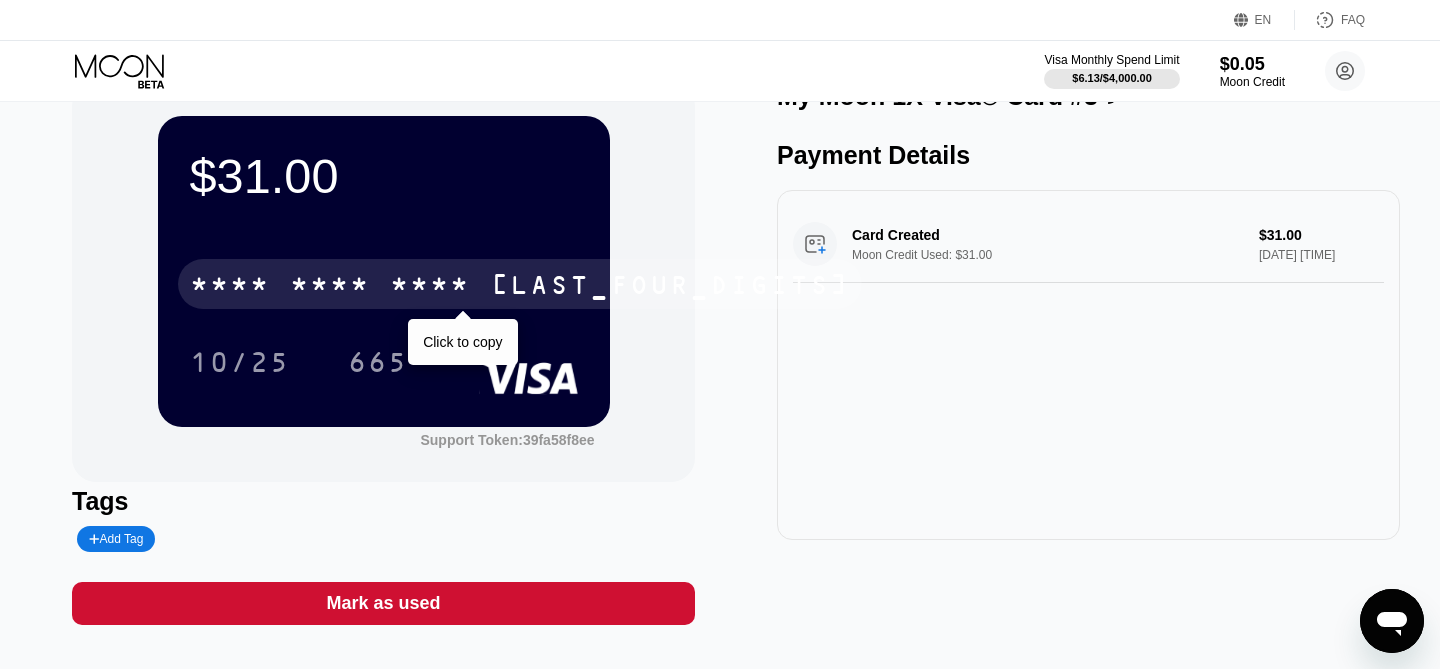 click on "* * * *" at bounding box center [430, 287] 